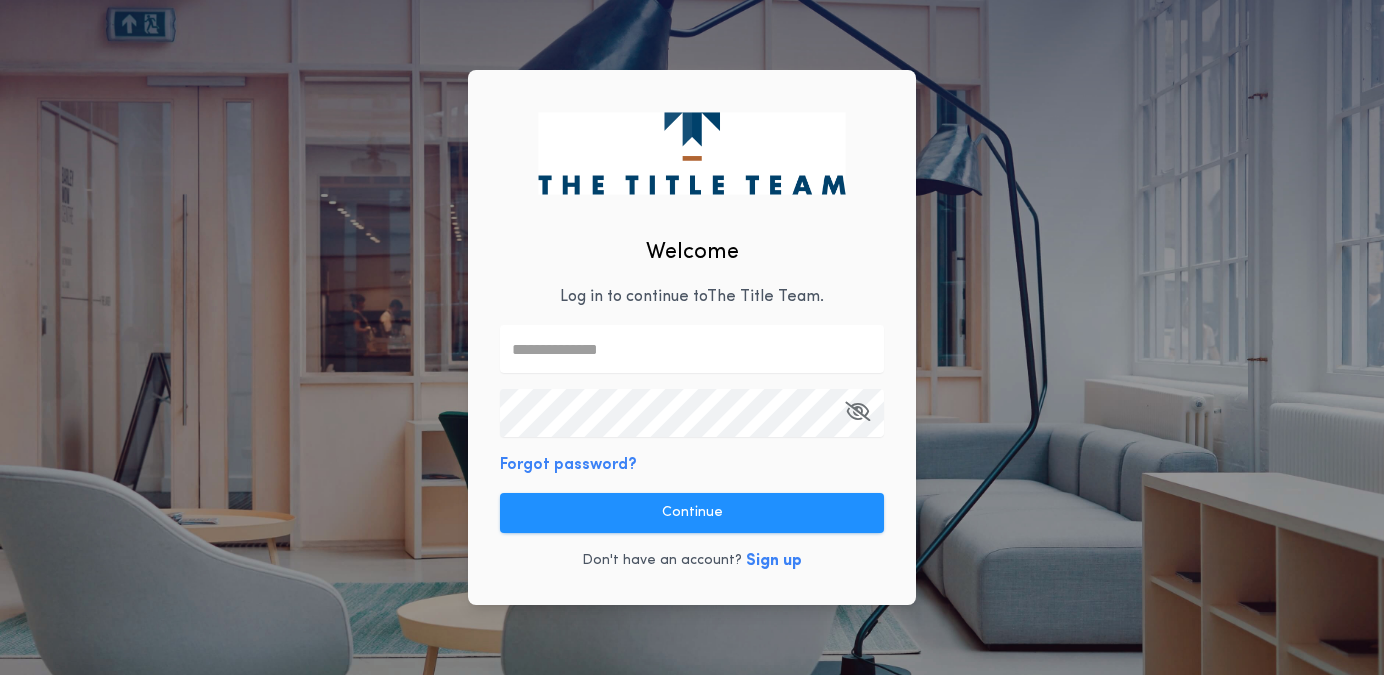 scroll, scrollTop: 0, scrollLeft: 0, axis: both 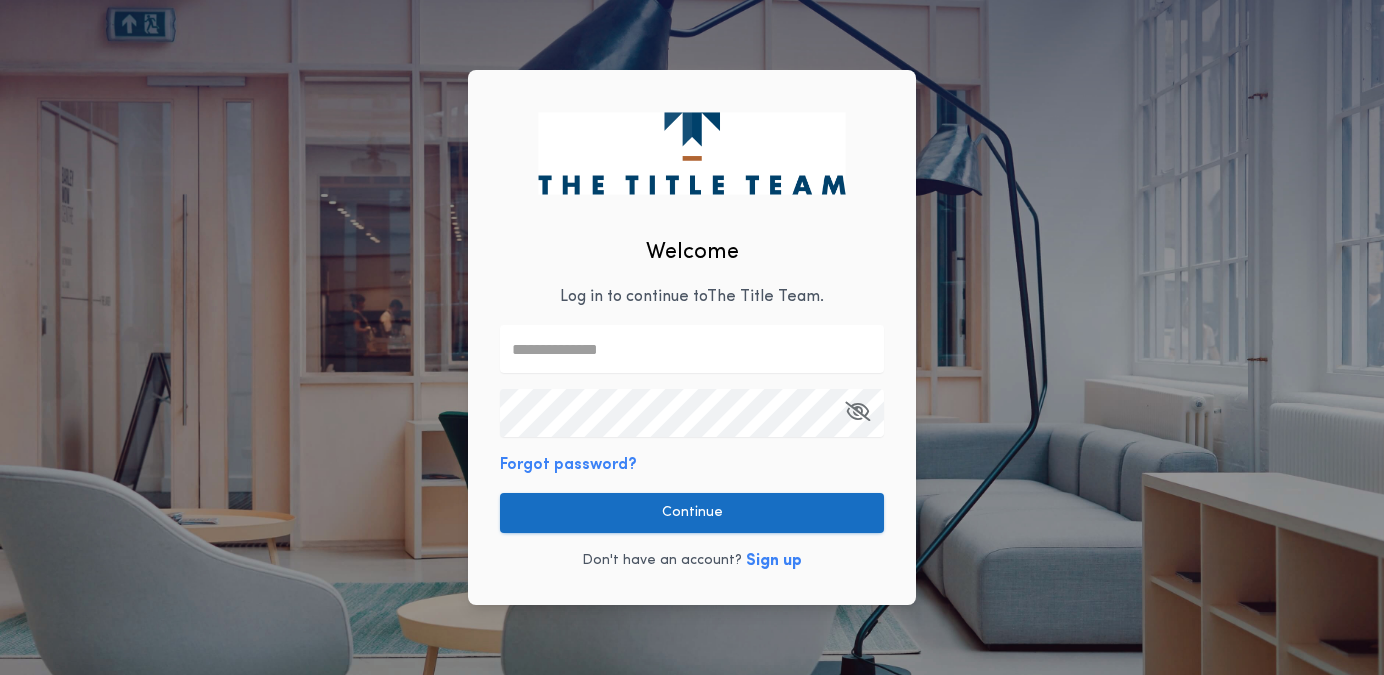 type on "**********" 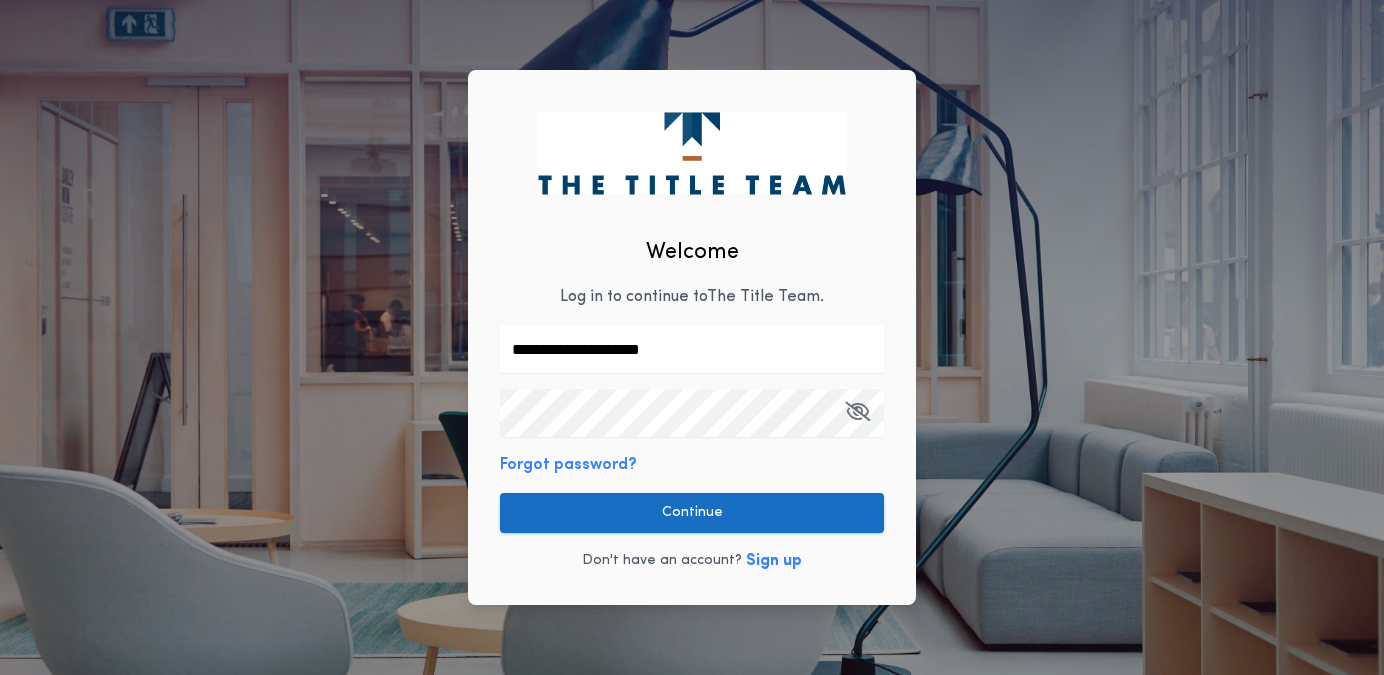 click on "Continue" at bounding box center [692, 513] 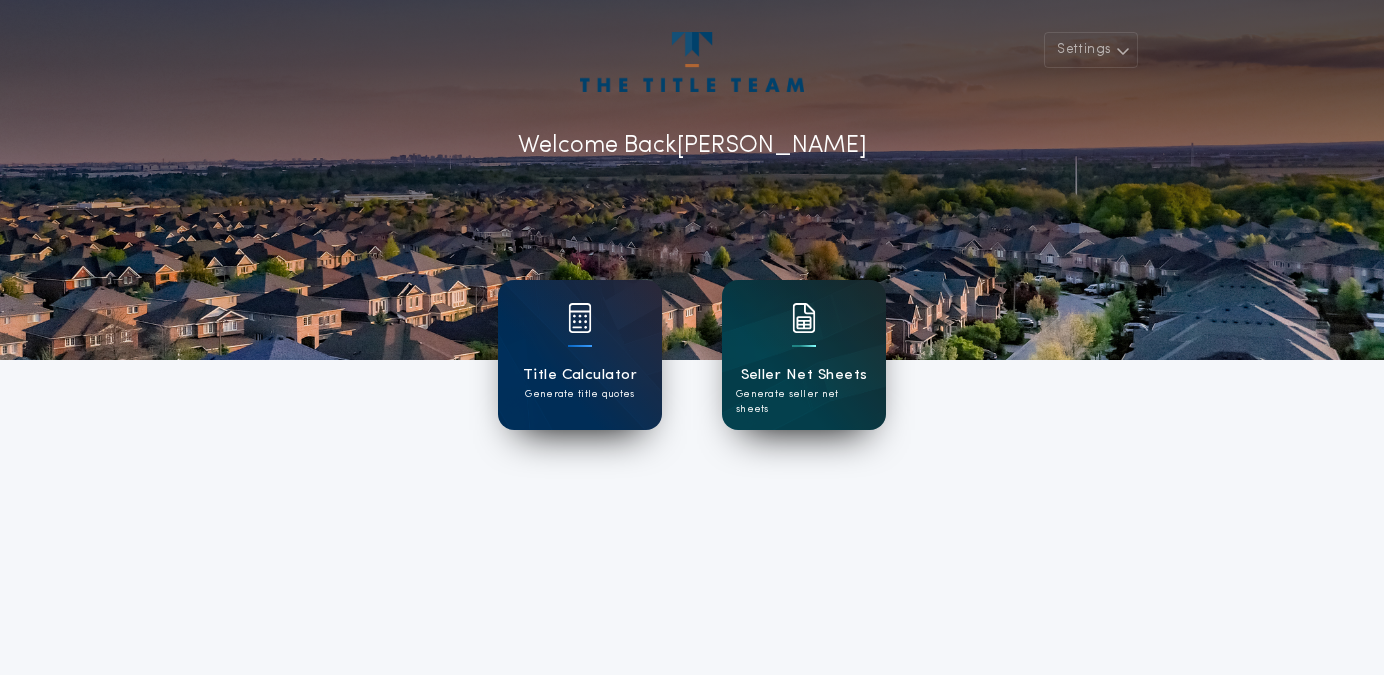 click at bounding box center [804, 331] 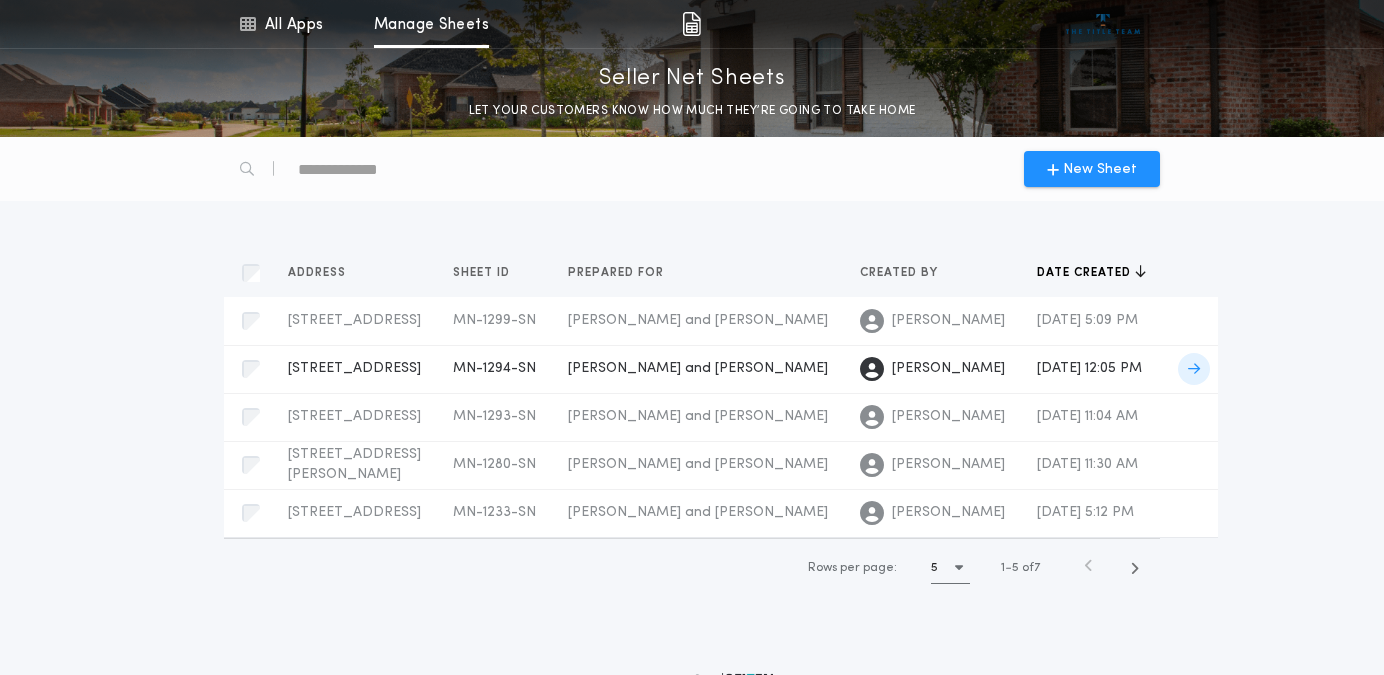 click on "[PERSON_NAME] and [PERSON_NAME]" at bounding box center (698, 368) 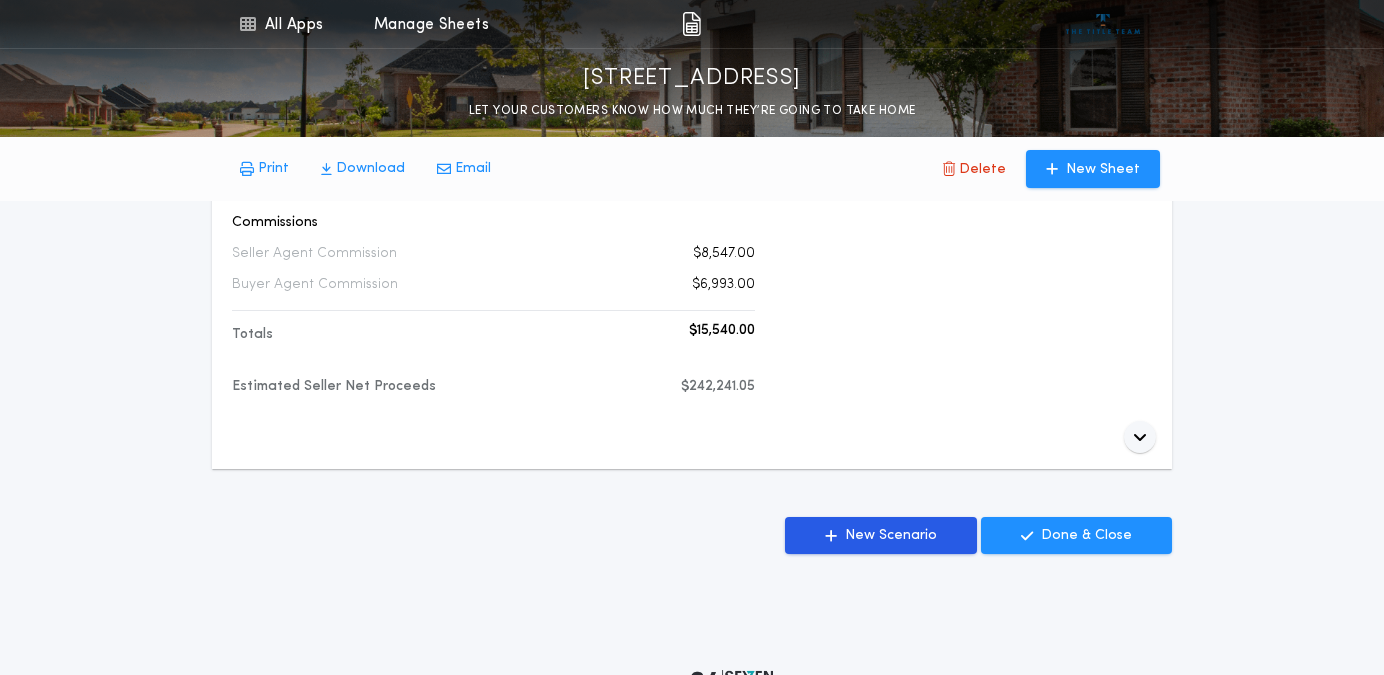 scroll, scrollTop: 642, scrollLeft: 0, axis: vertical 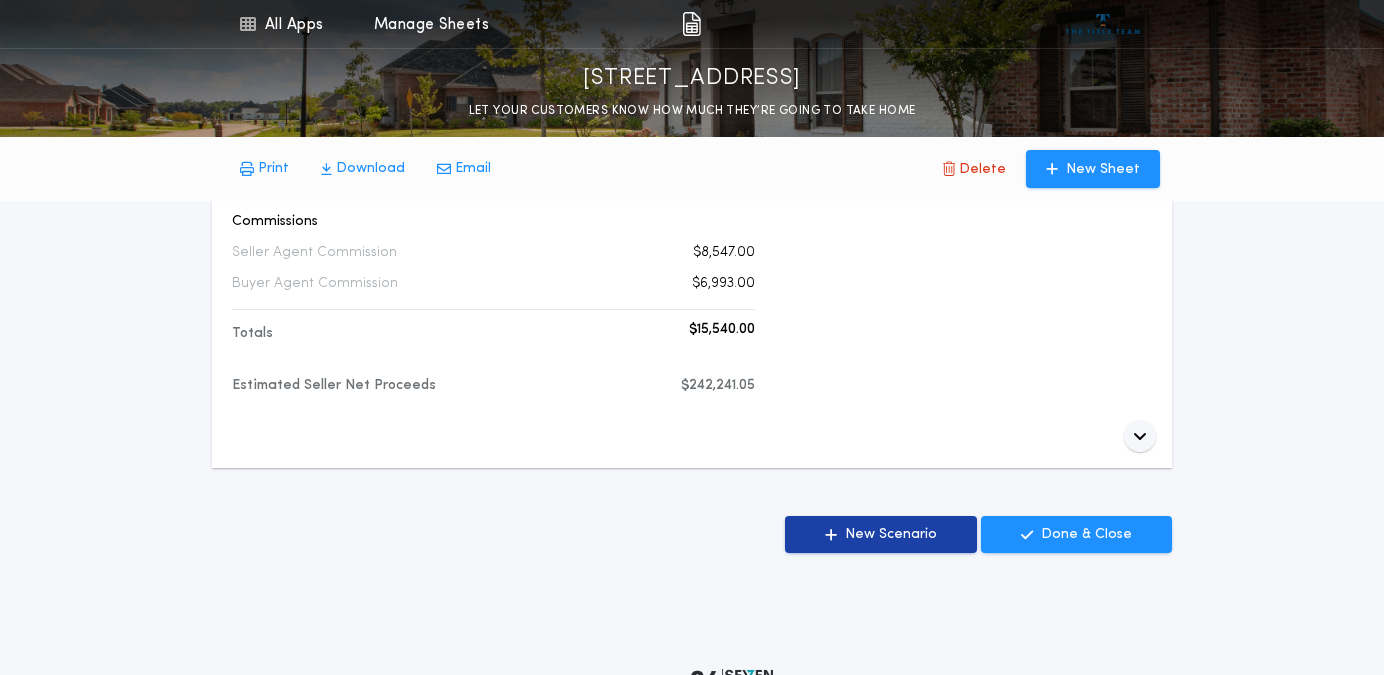 click on "New Scenario" at bounding box center [891, 535] 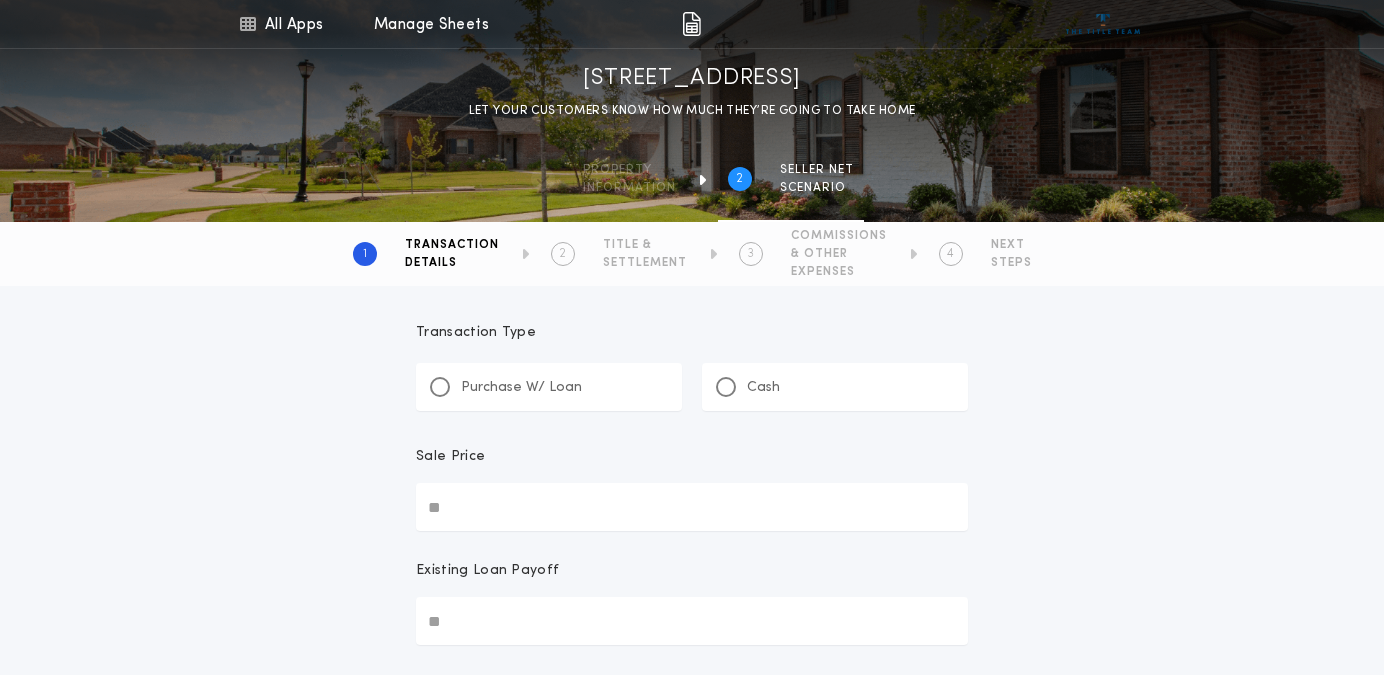 scroll, scrollTop: 21, scrollLeft: 0, axis: vertical 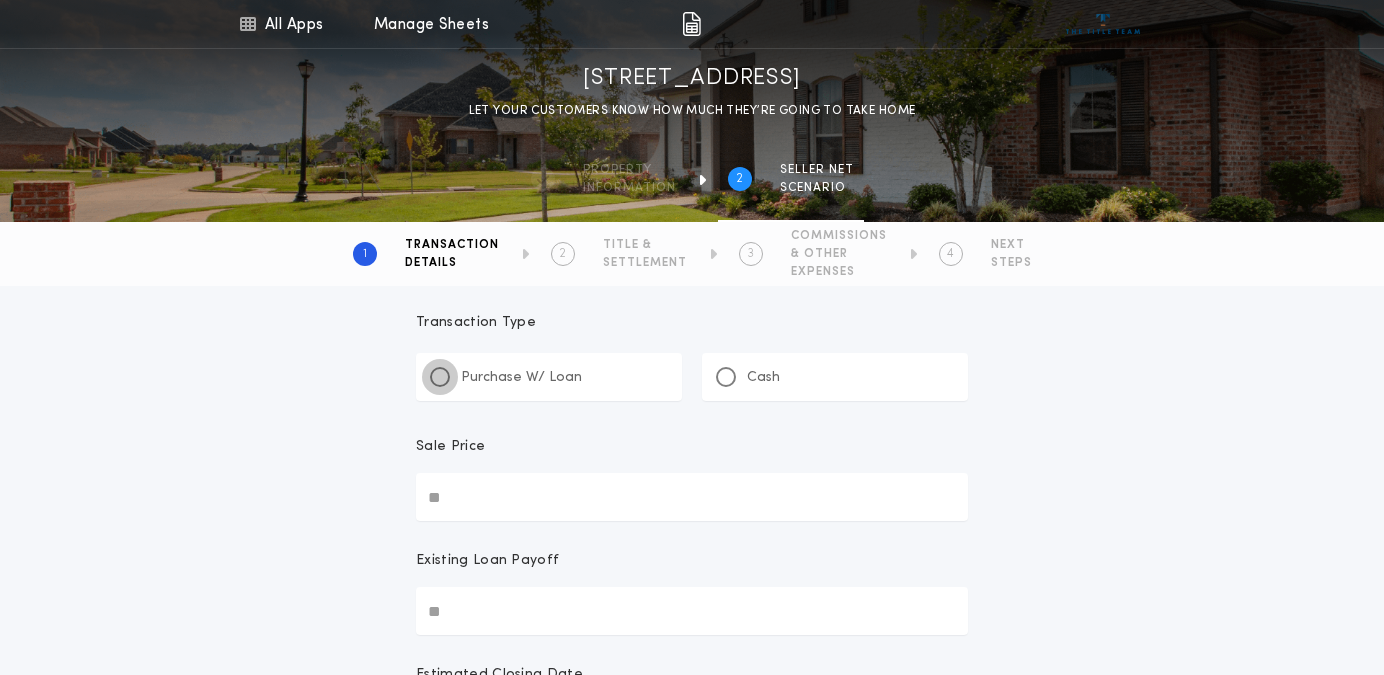 click at bounding box center [440, 377] 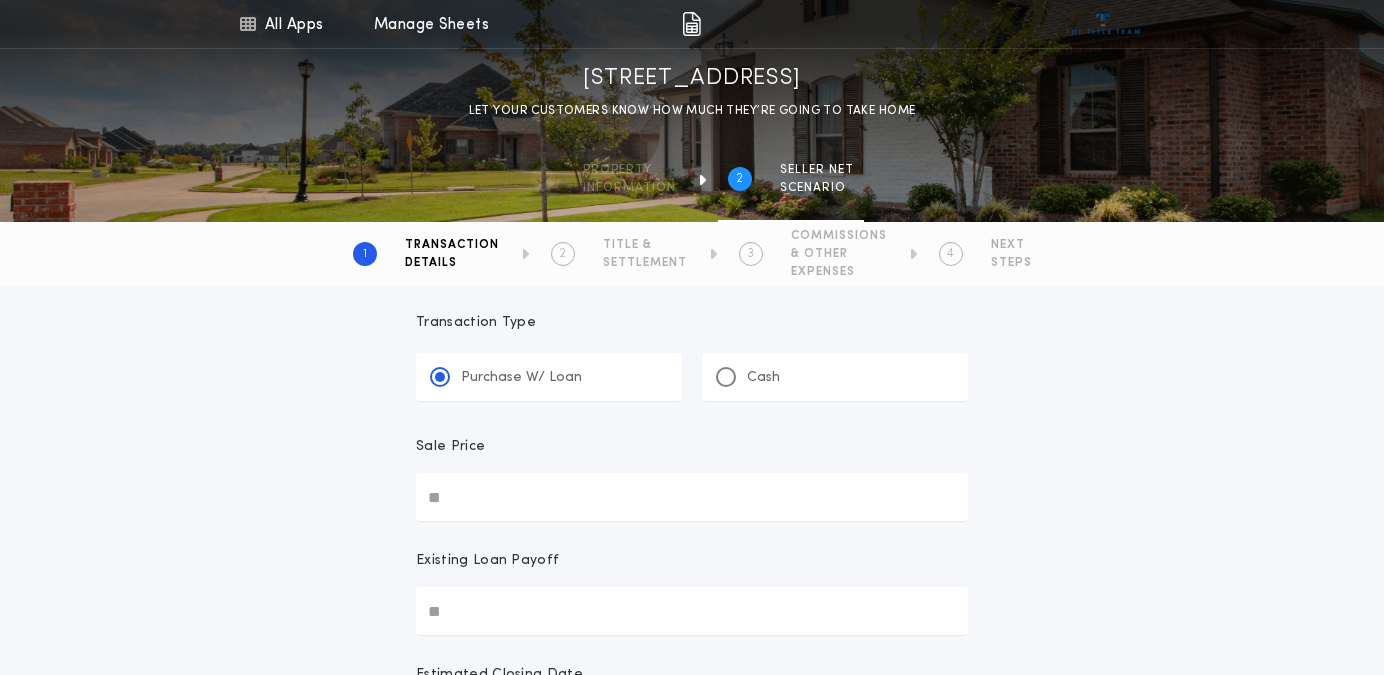 click on "Sale Price" at bounding box center (692, 497) 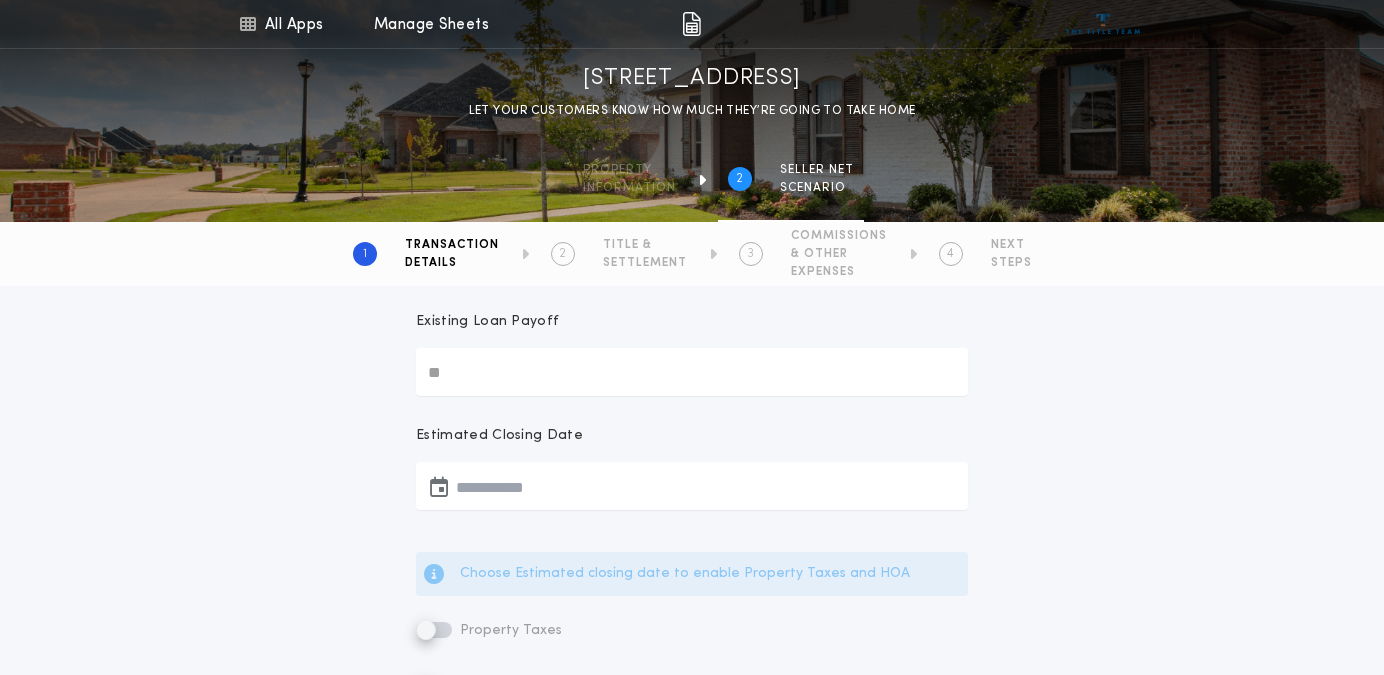 scroll, scrollTop: 281, scrollLeft: 0, axis: vertical 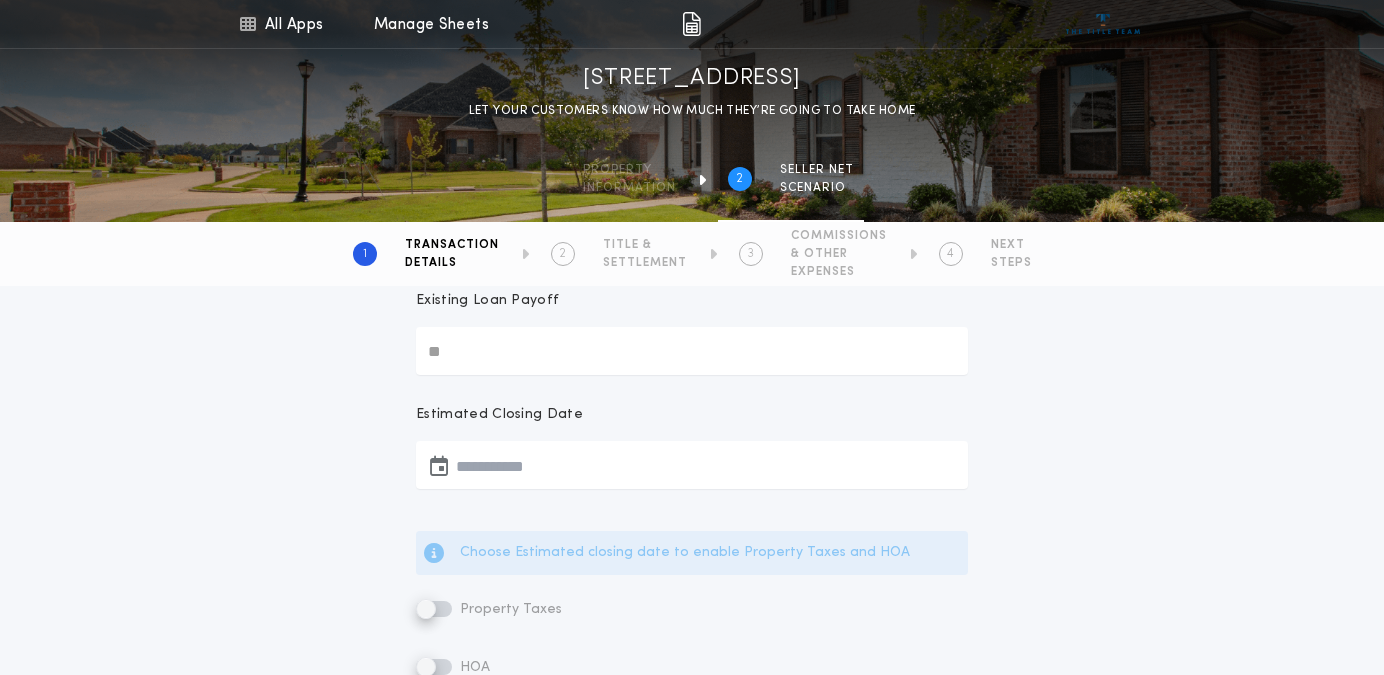type on "********" 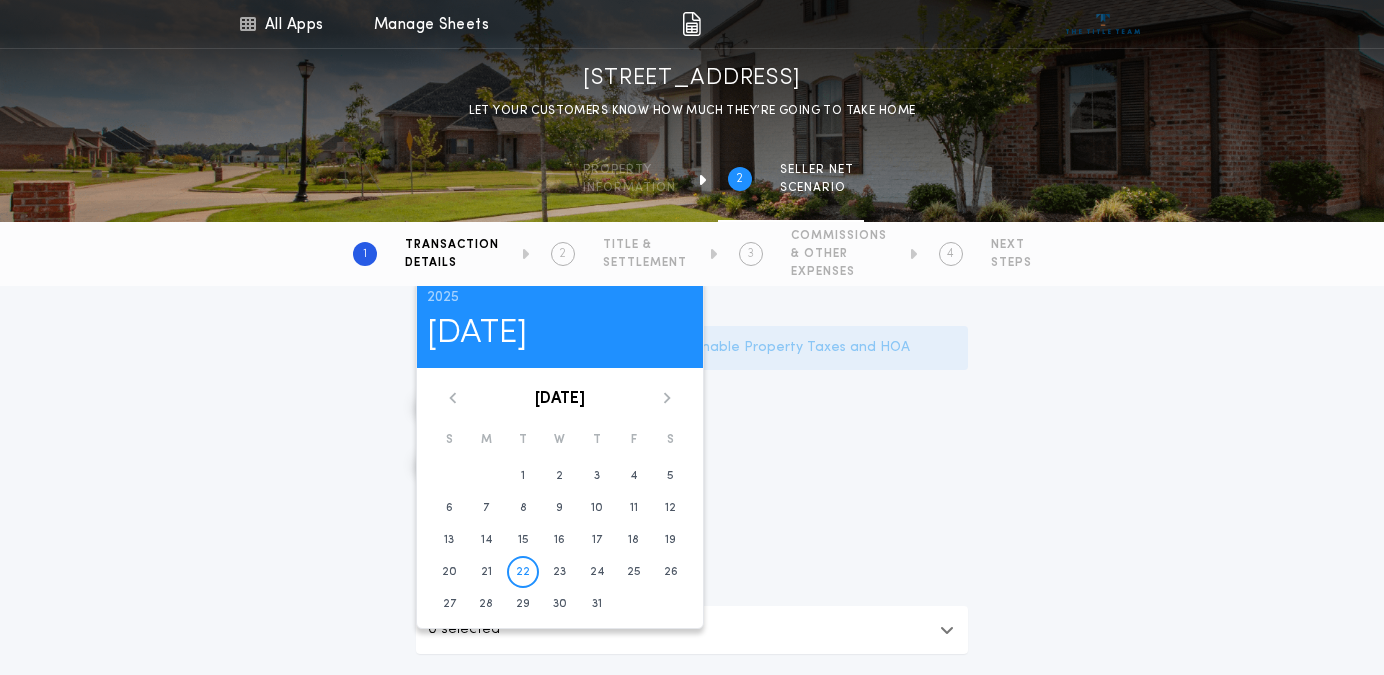scroll, scrollTop: 492, scrollLeft: 0, axis: vertical 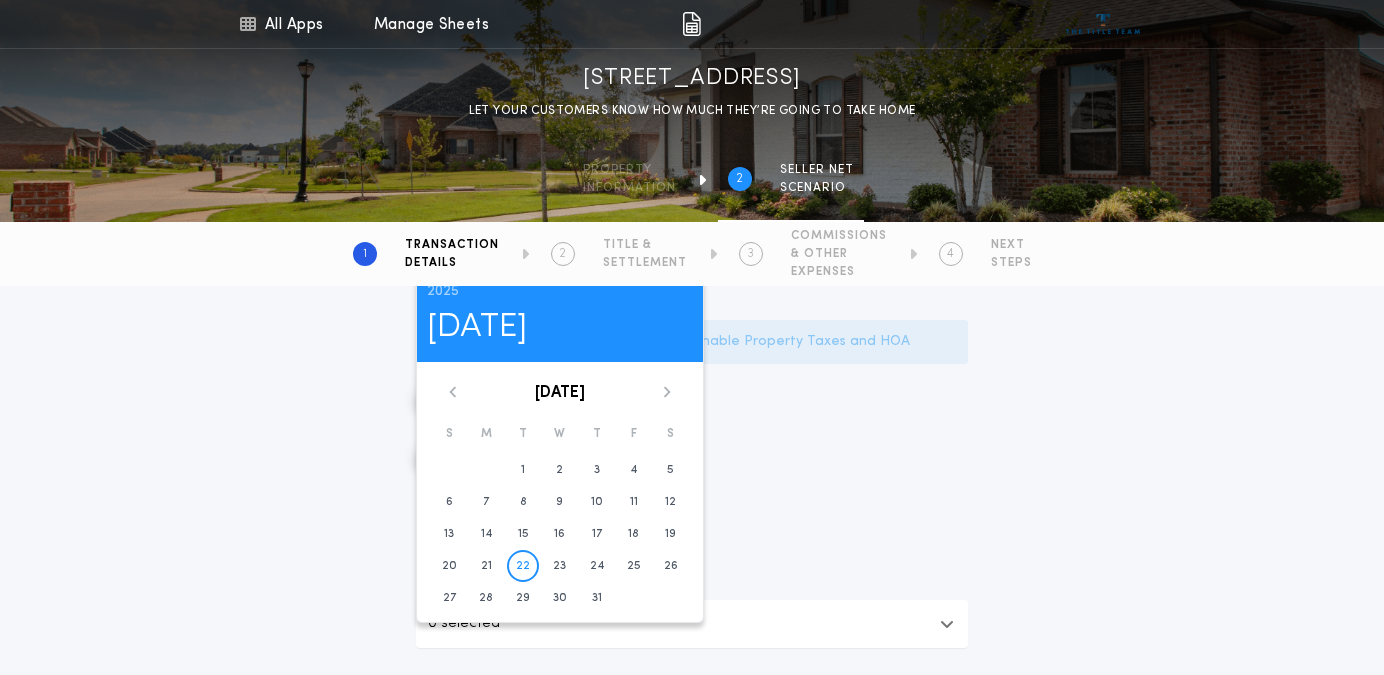 click 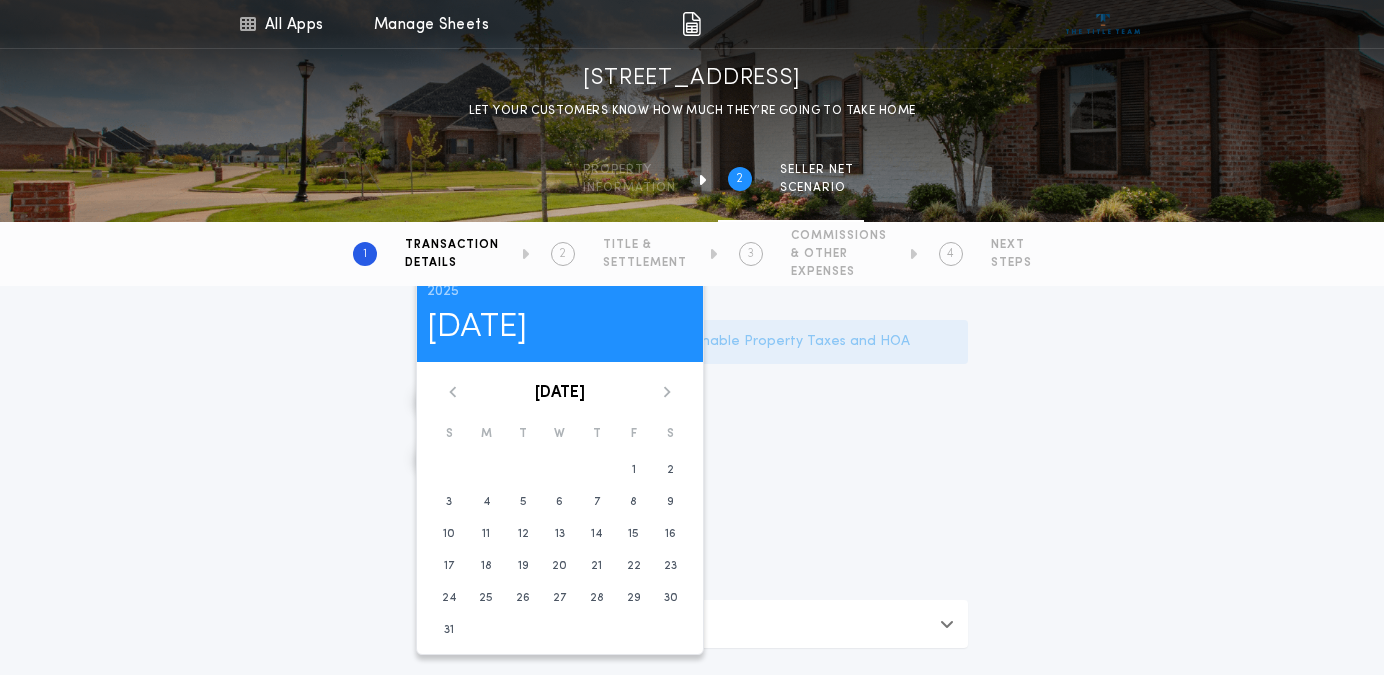 click 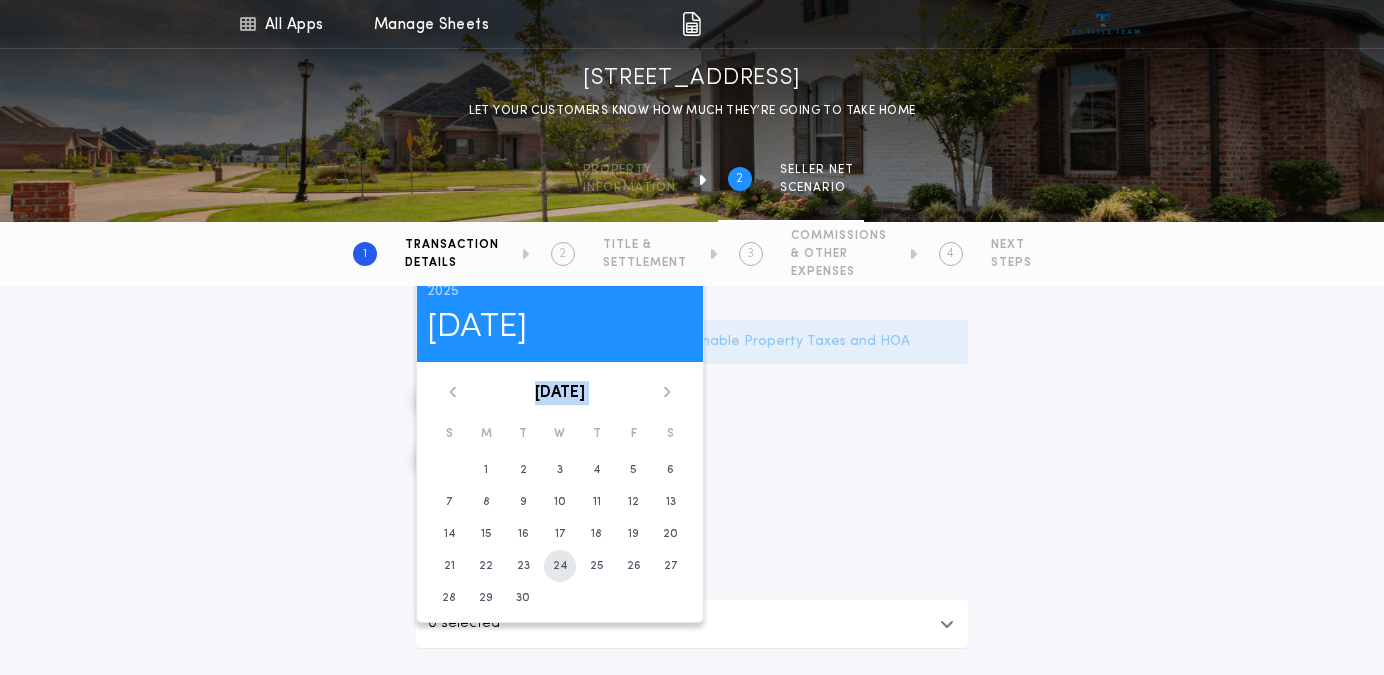 click on "24" at bounding box center [560, 566] 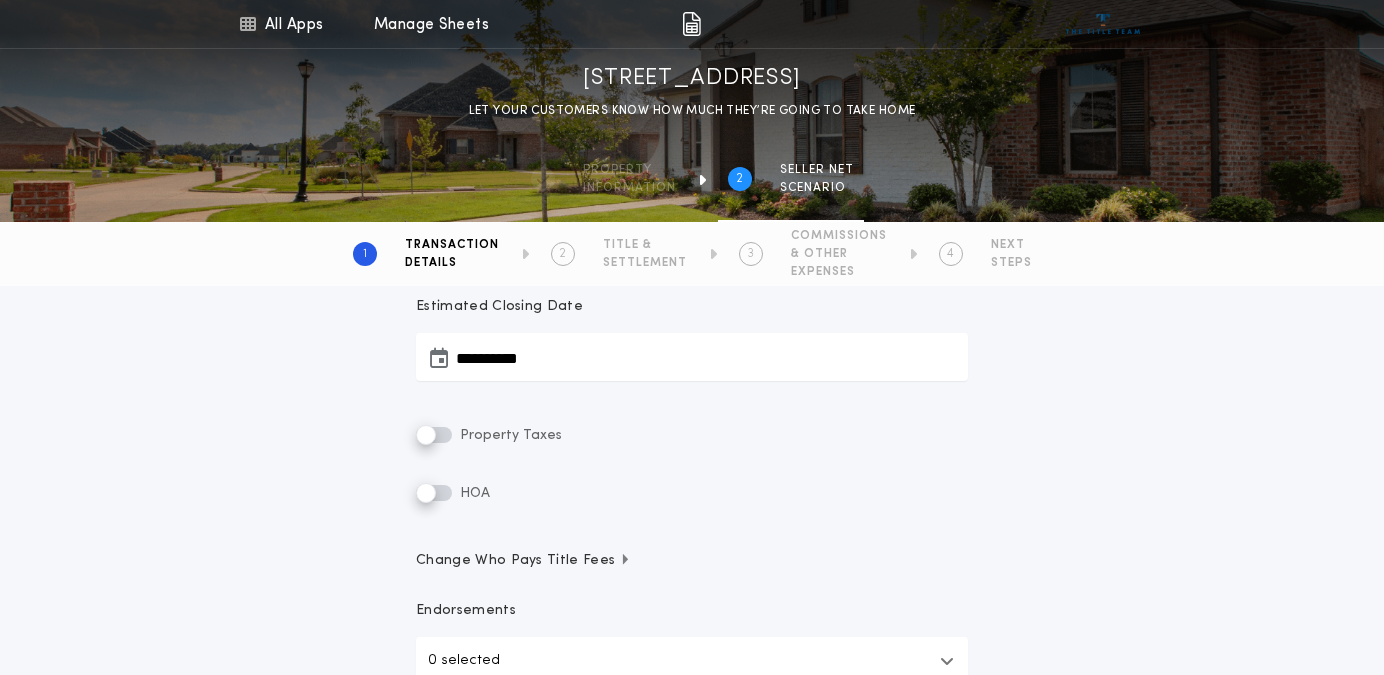 scroll, scrollTop: 370, scrollLeft: 0, axis: vertical 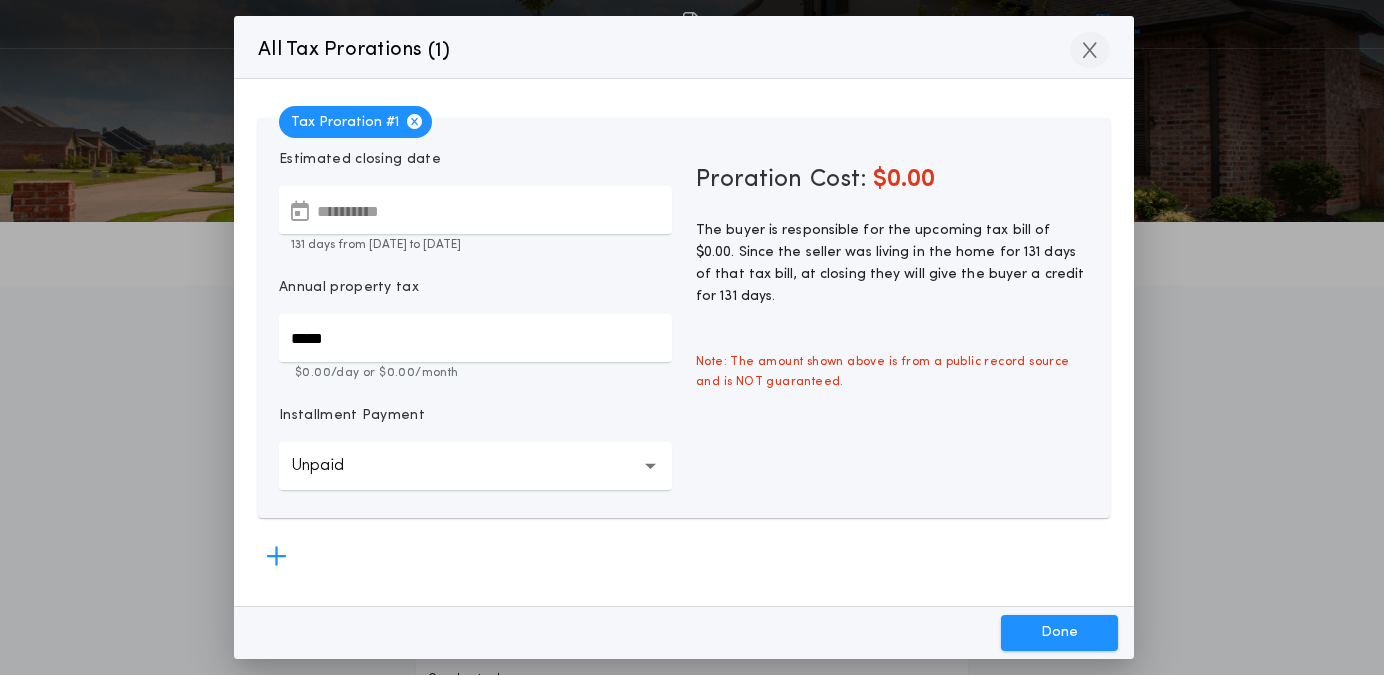 click at bounding box center (1090, 50) 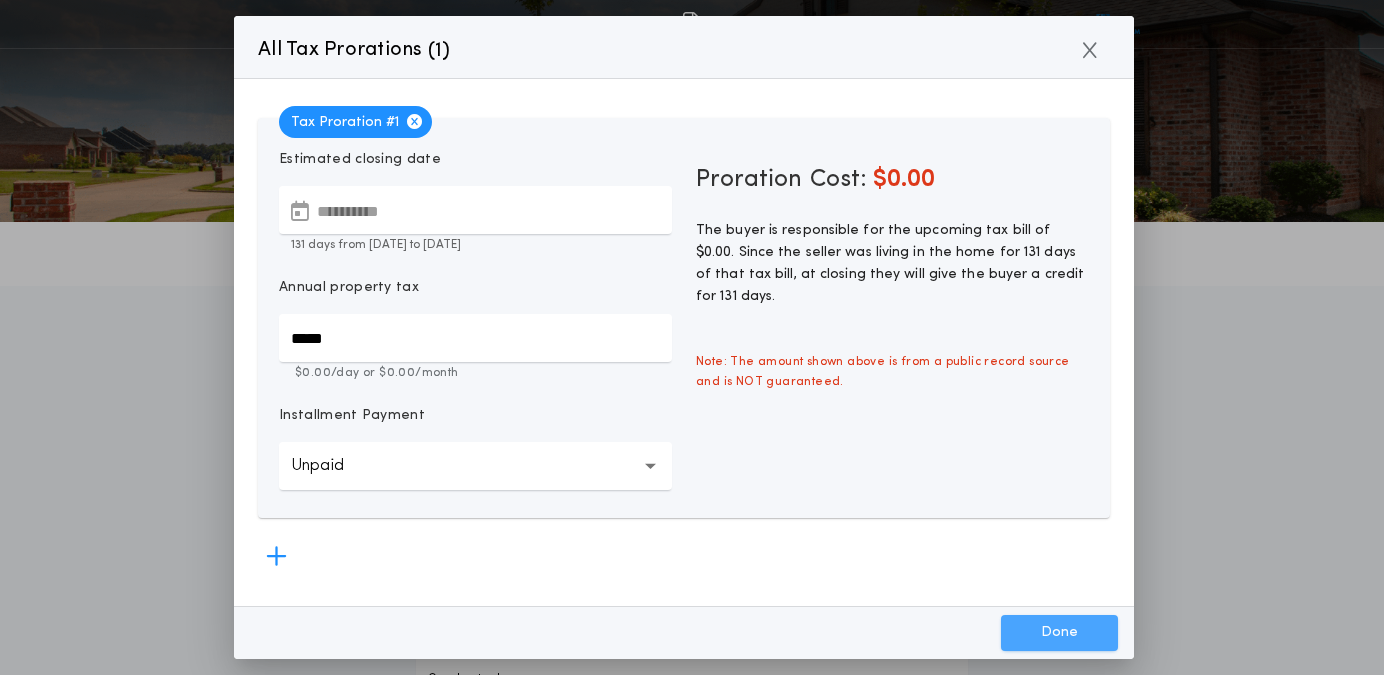 click on "Done" at bounding box center [1059, 633] 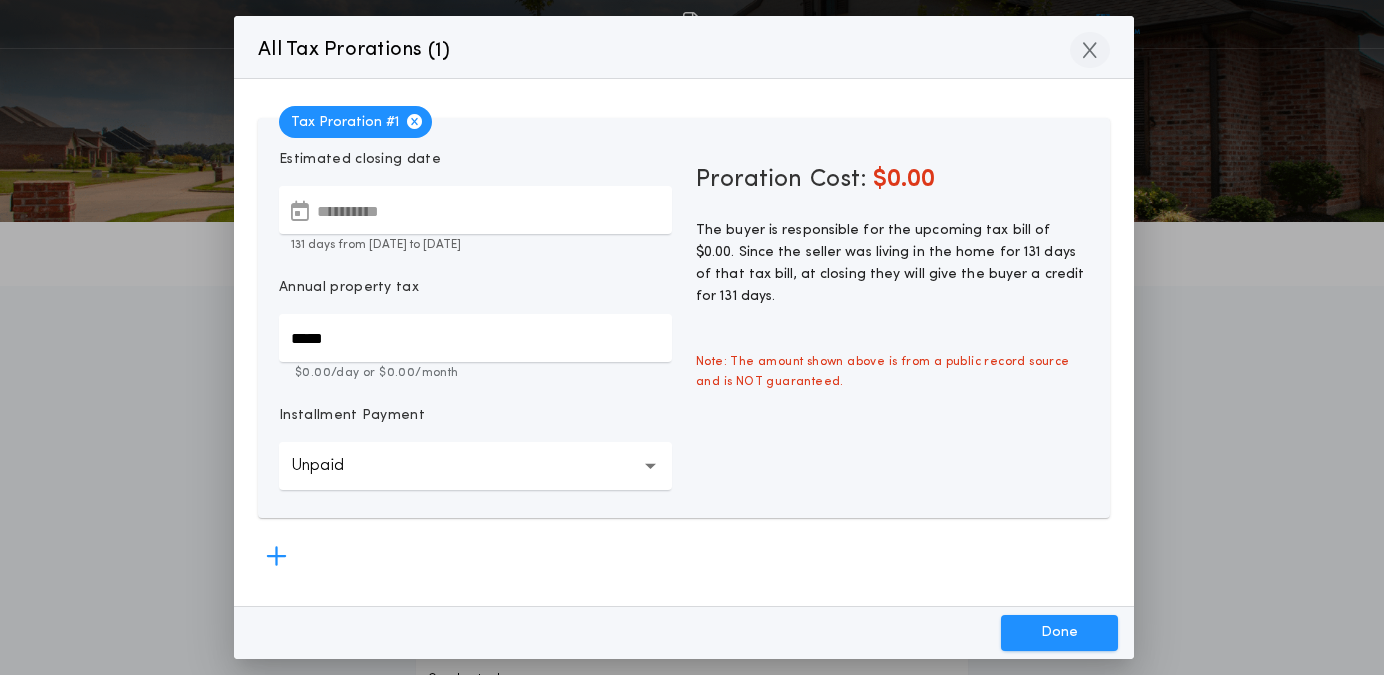 click at bounding box center (1090, 50) 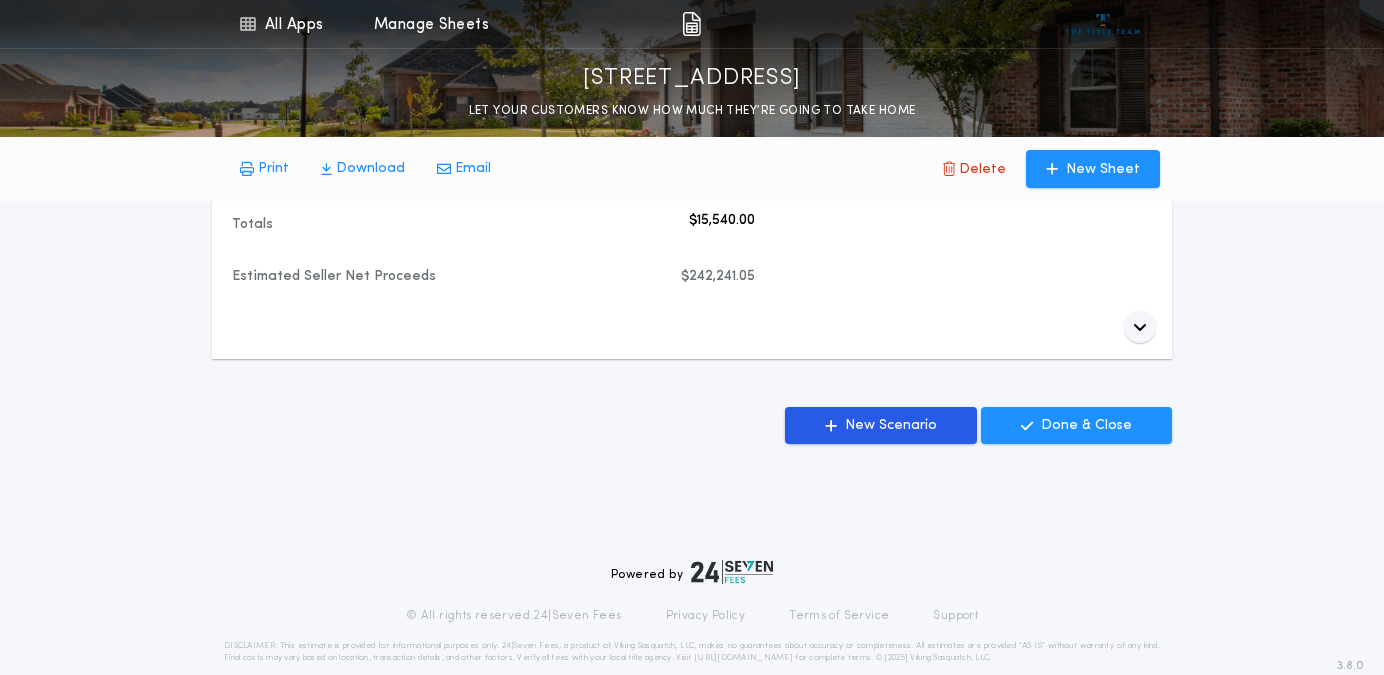 scroll, scrollTop: 754, scrollLeft: 0, axis: vertical 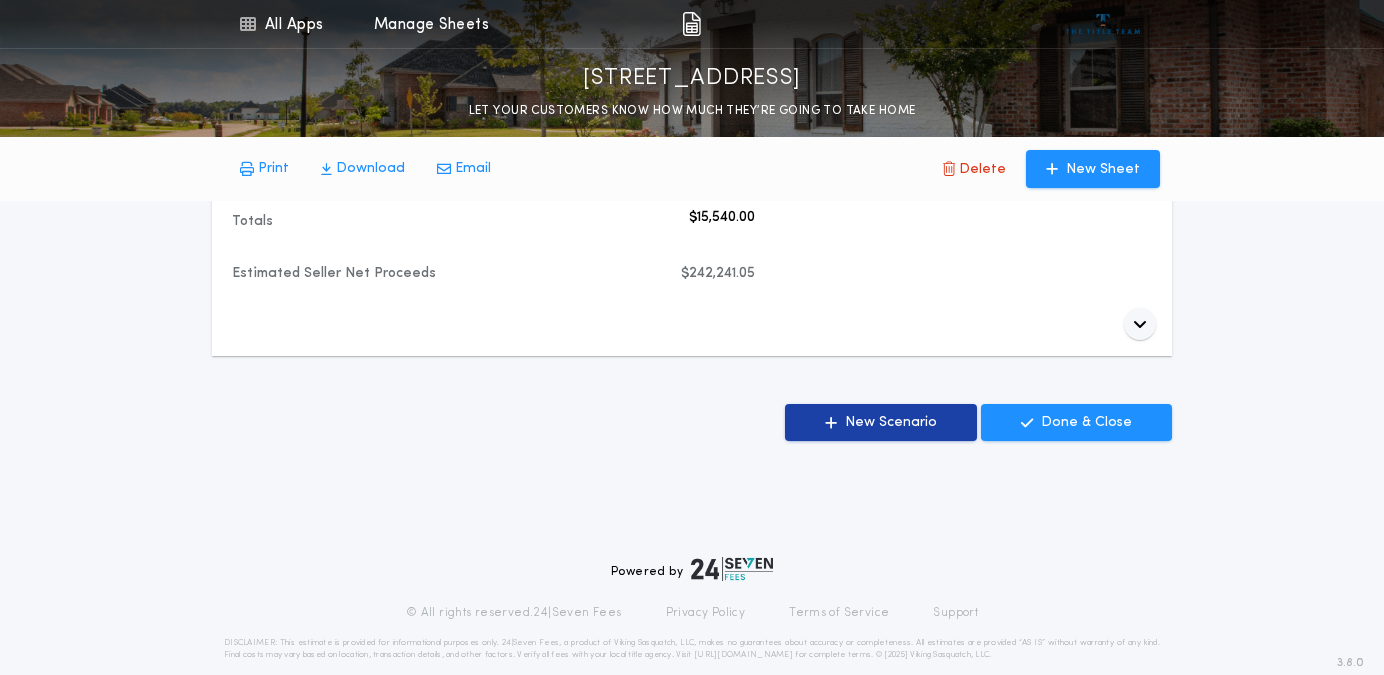 click on "New Scenario" at bounding box center (881, 422) 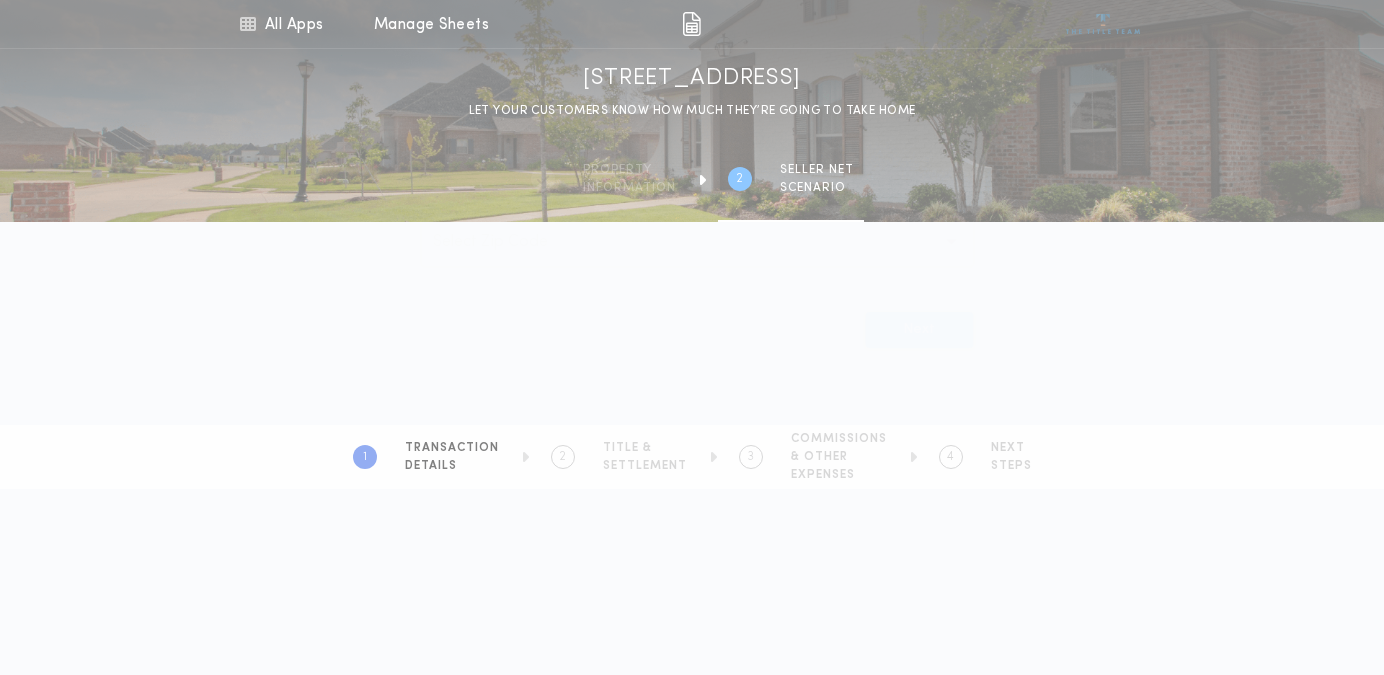 scroll, scrollTop: 0, scrollLeft: 0, axis: both 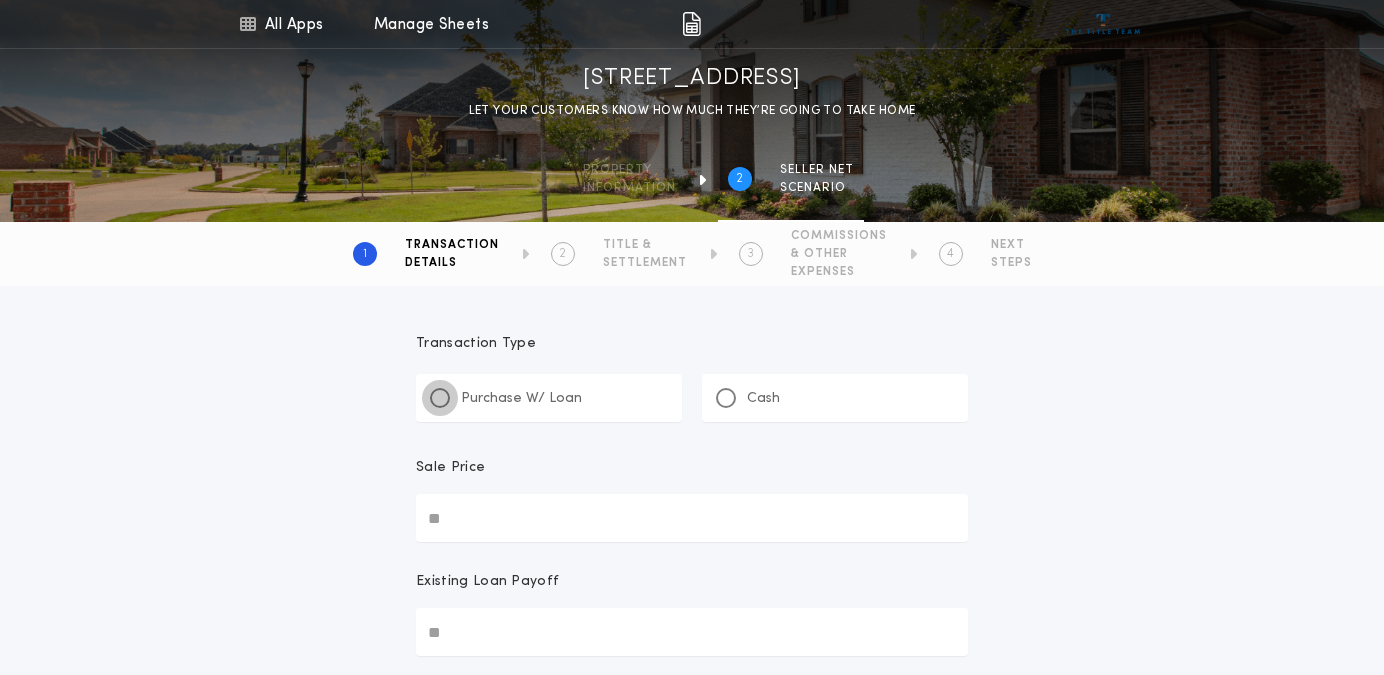 click at bounding box center (440, 398) 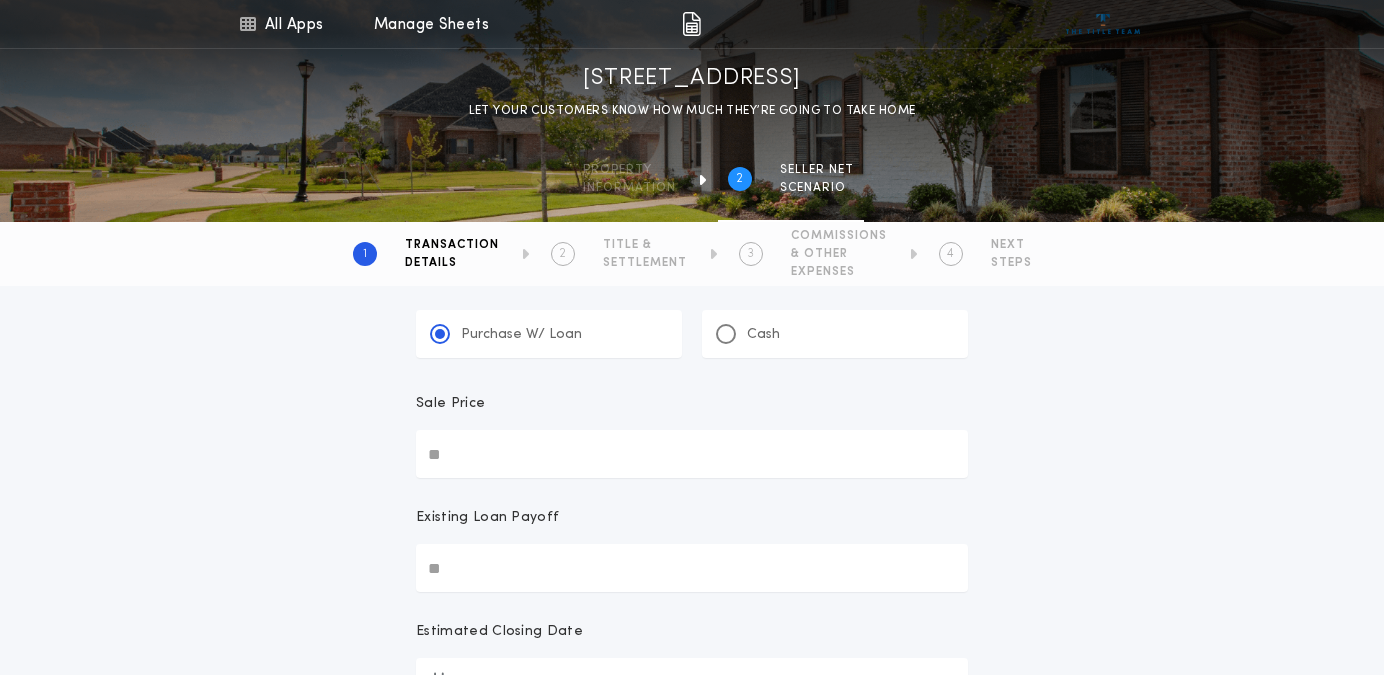 scroll, scrollTop: 57, scrollLeft: 0, axis: vertical 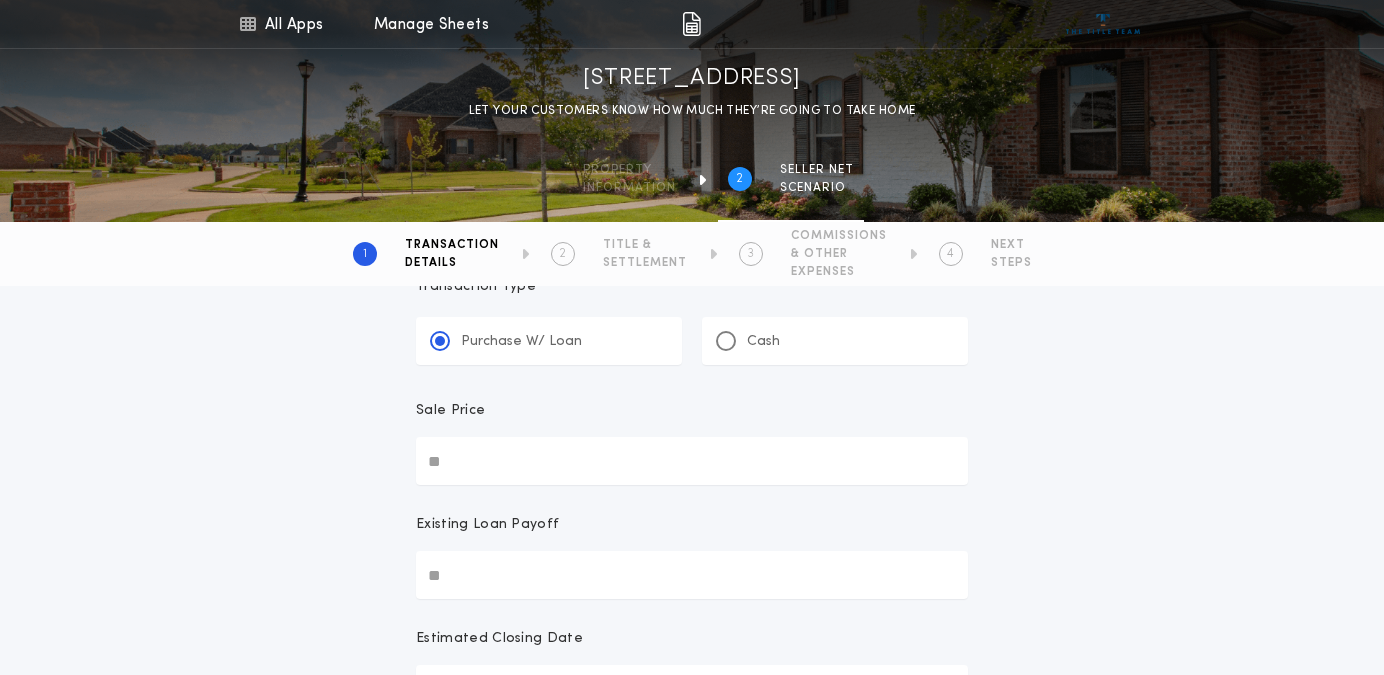 click on "Sale Price" at bounding box center [692, 461] 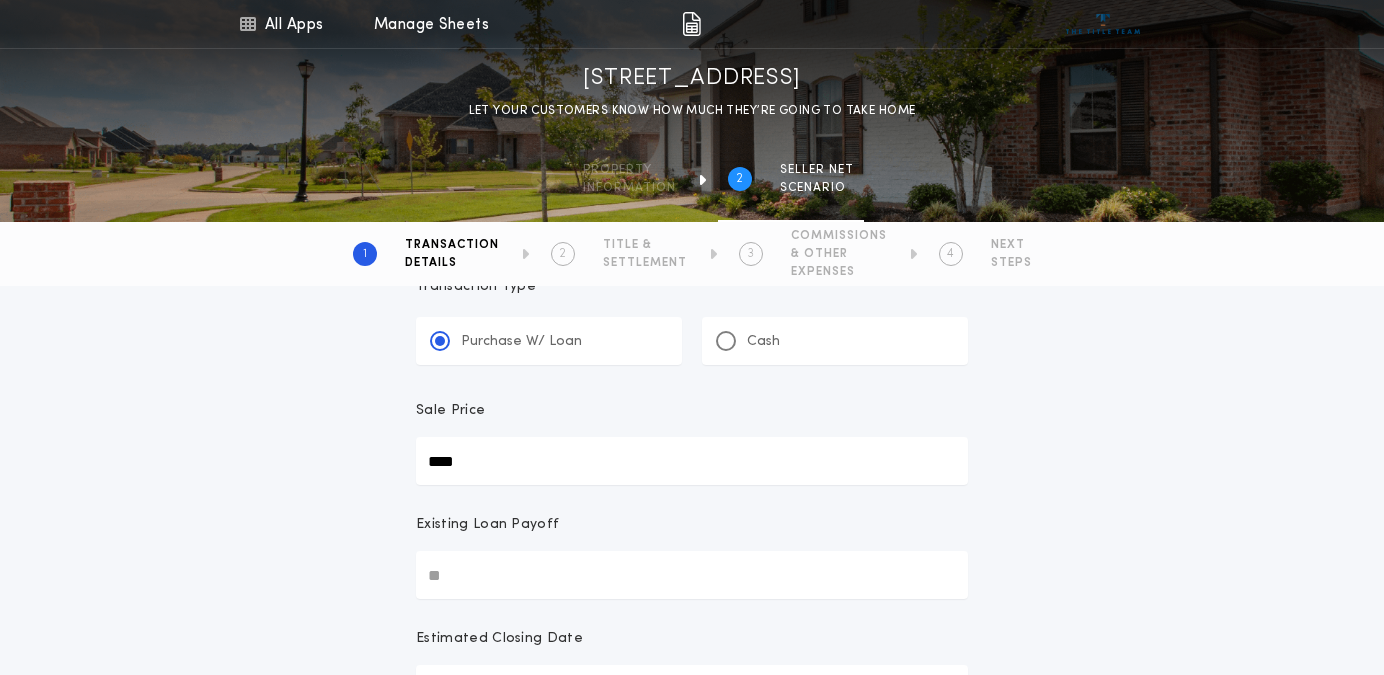 type on "********" 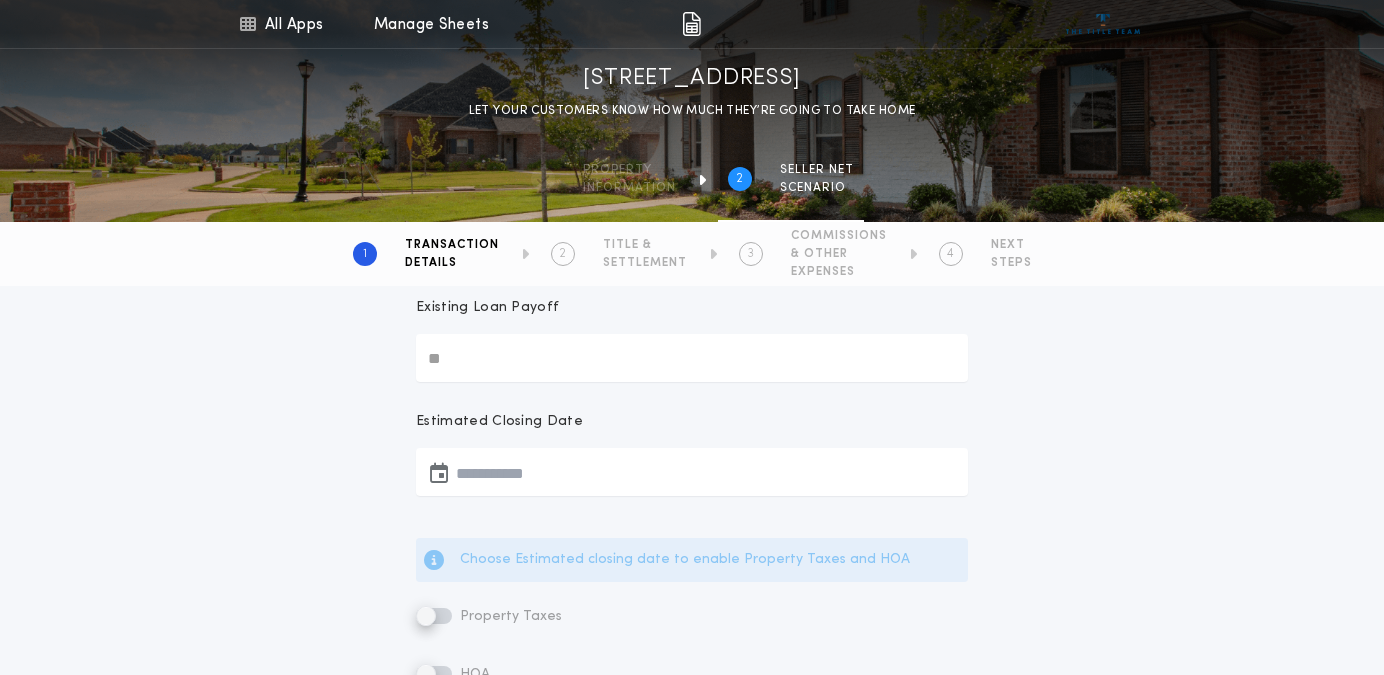 scroll, scrollTop: 280, scrollLeft: 0, axis: vertical 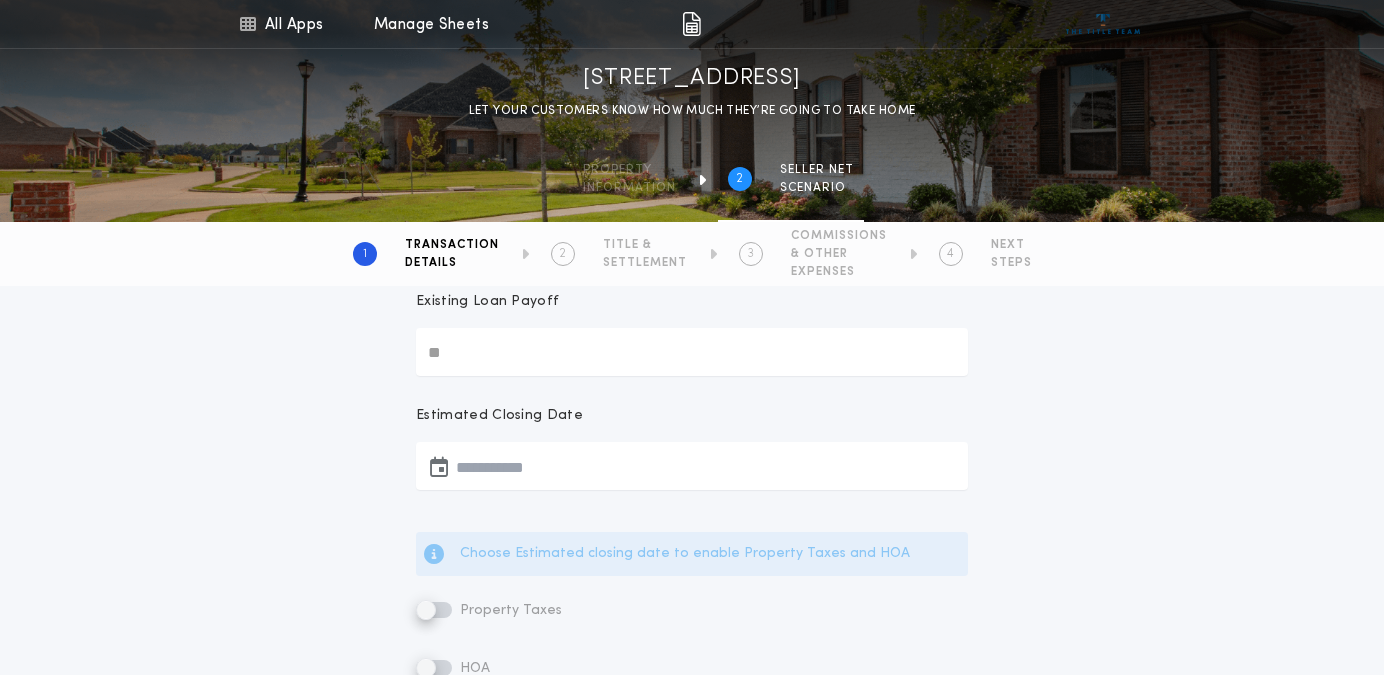 click at bounding box center [692, 466] 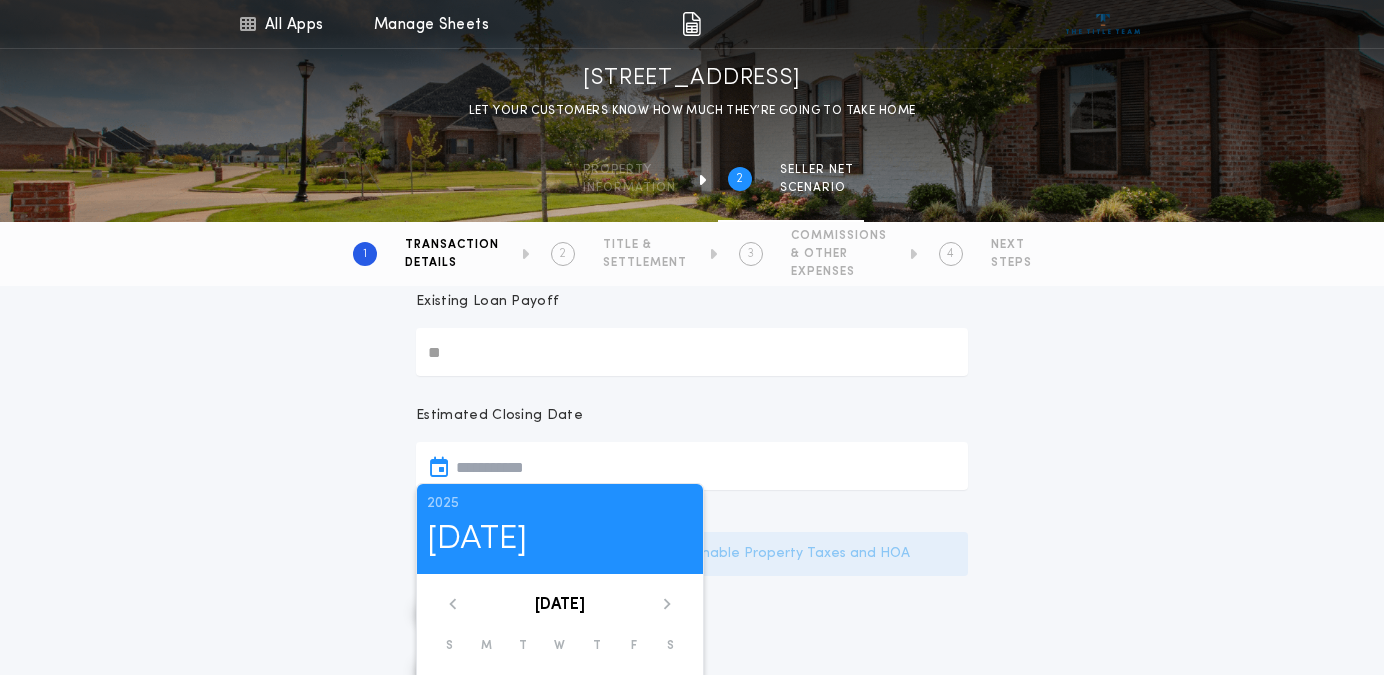 click 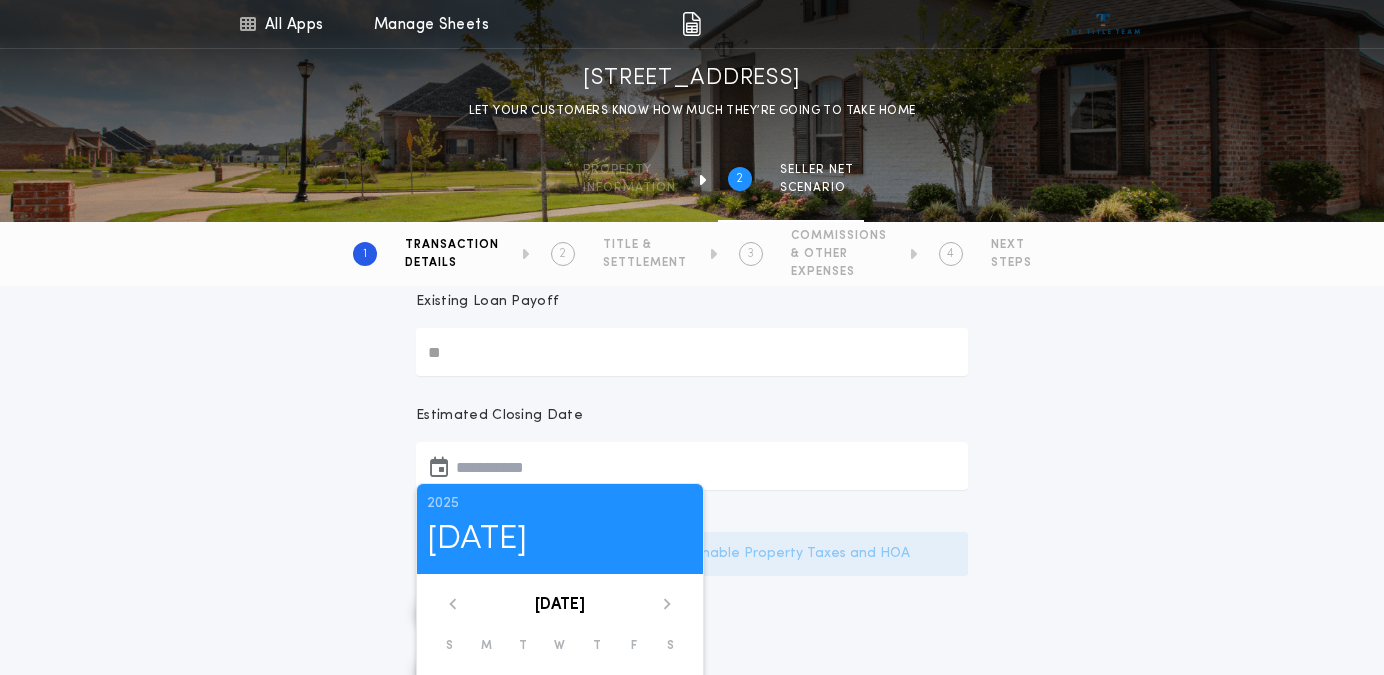 click 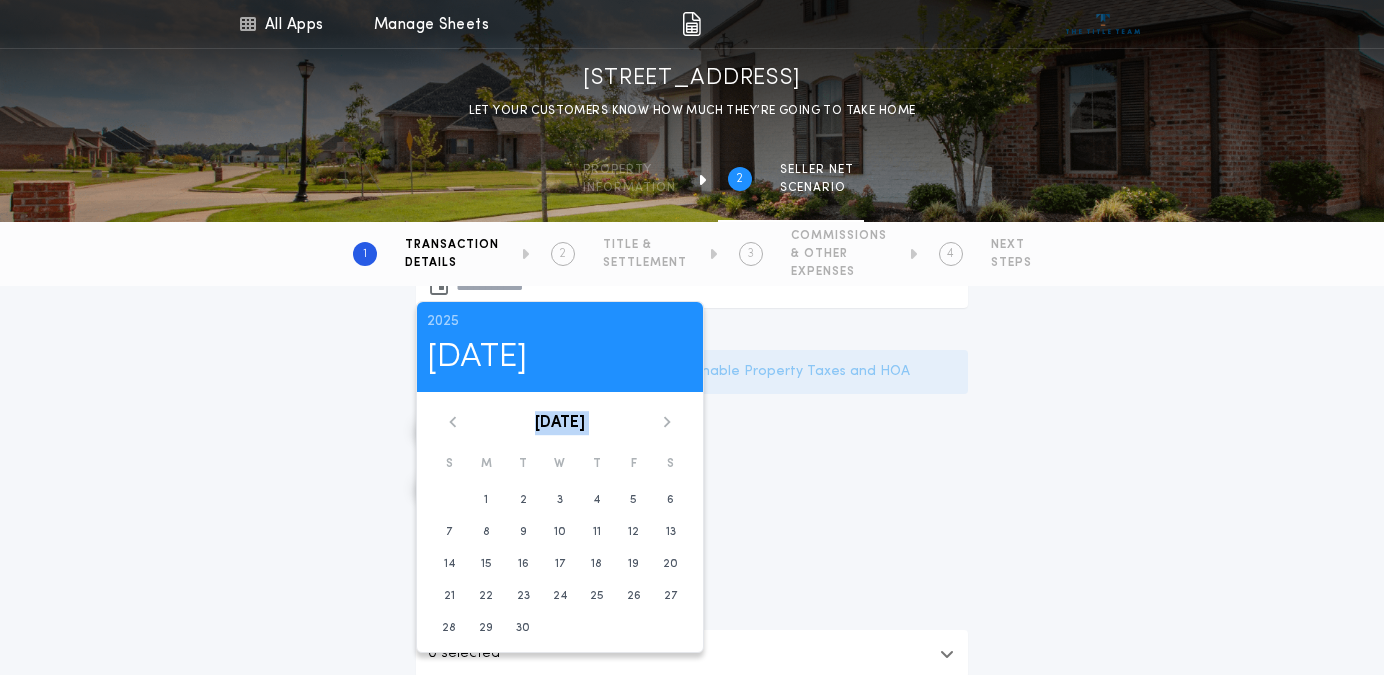 scroll, scrollTop: 469, scrollLeft: 0, axis: vertical 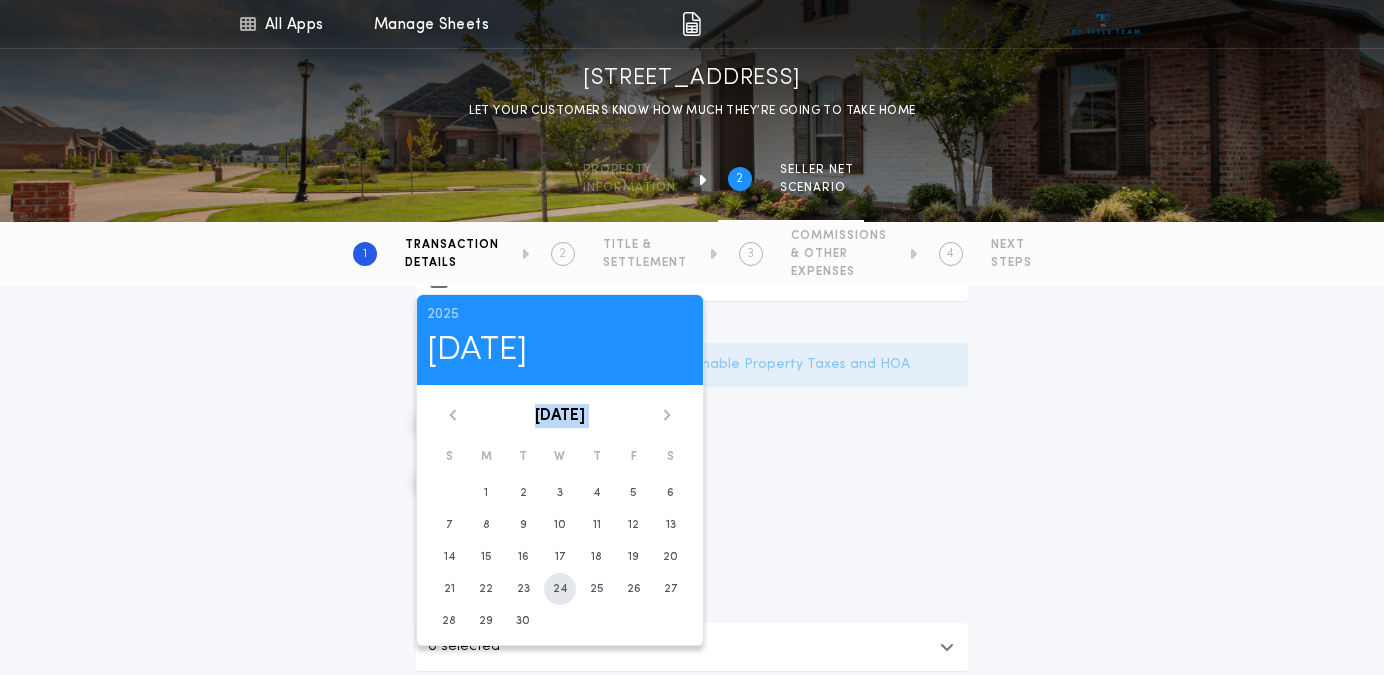 click on "24" at bounding box center [560, 589] 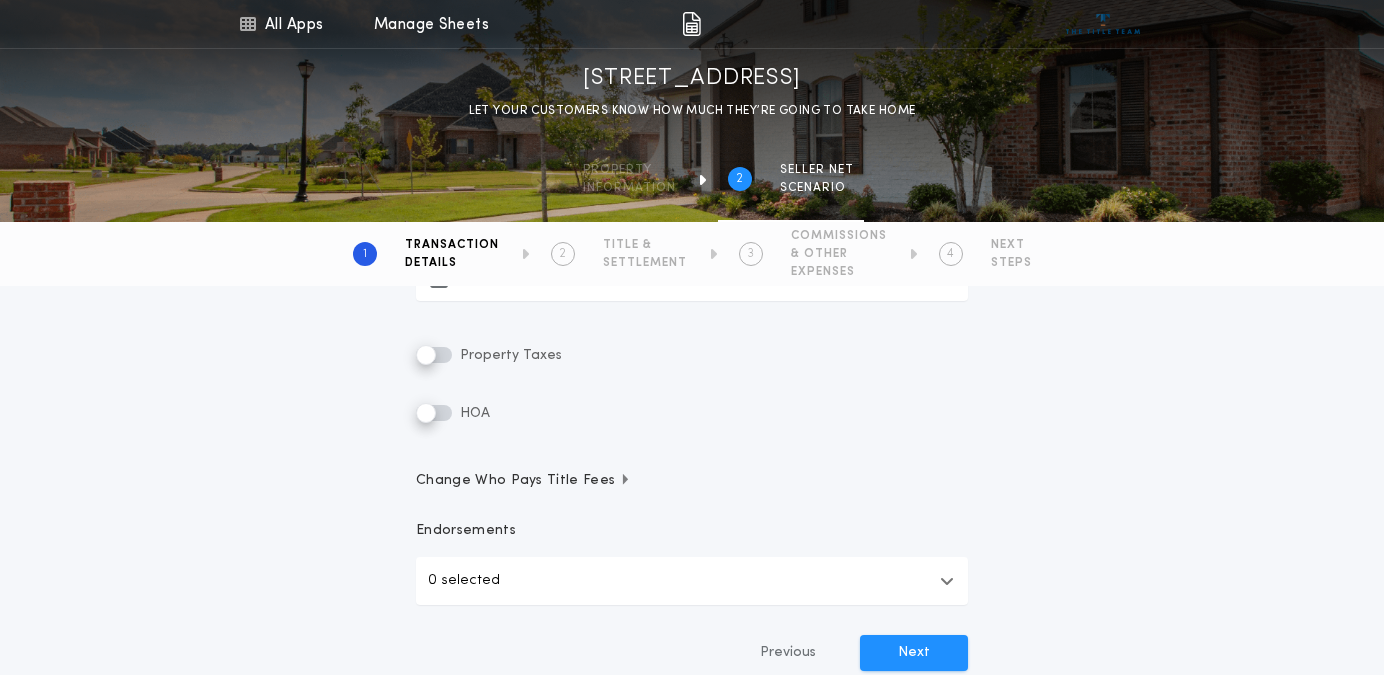 click on "**********" at bounding box center [692, 284] 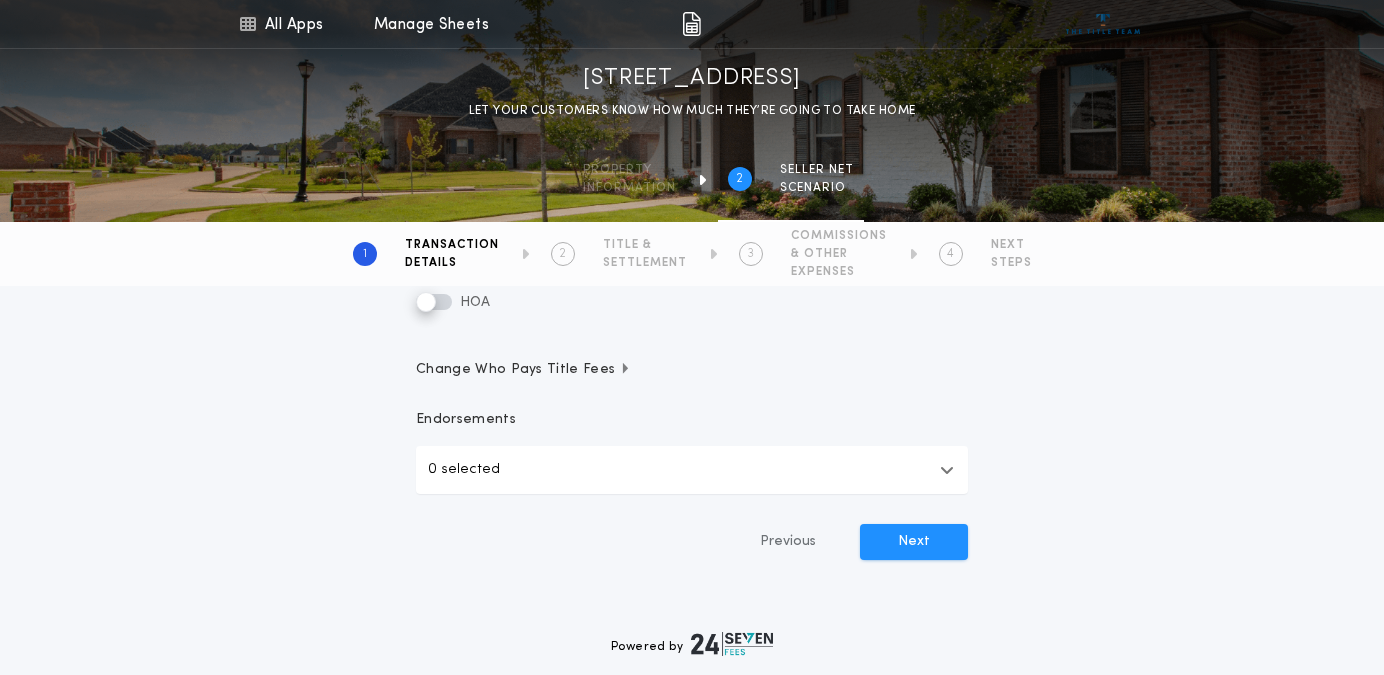 scroll, scrollTop: 605, scrollLeft: 0, axis: vertical 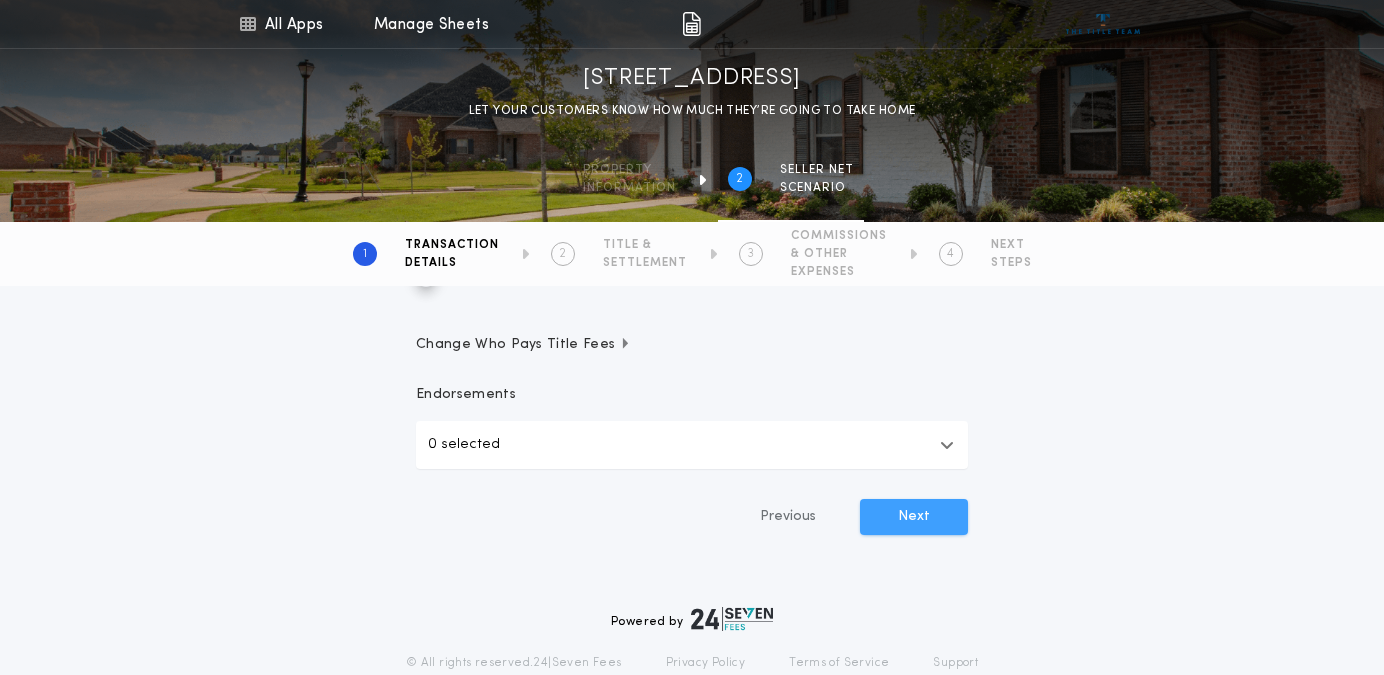 click on "Next" at bounding box center (914, 517) 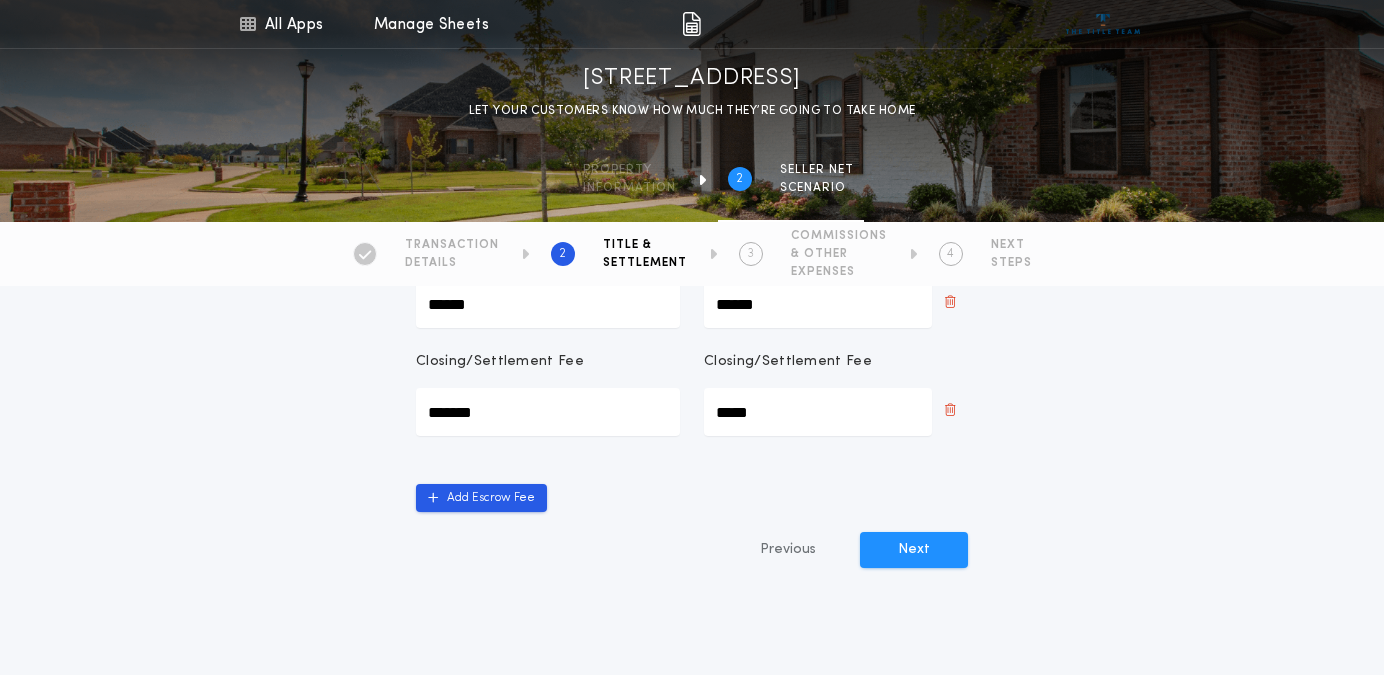 scroll, scrollTop: 933, scrollLeft: 0, axis: vertical 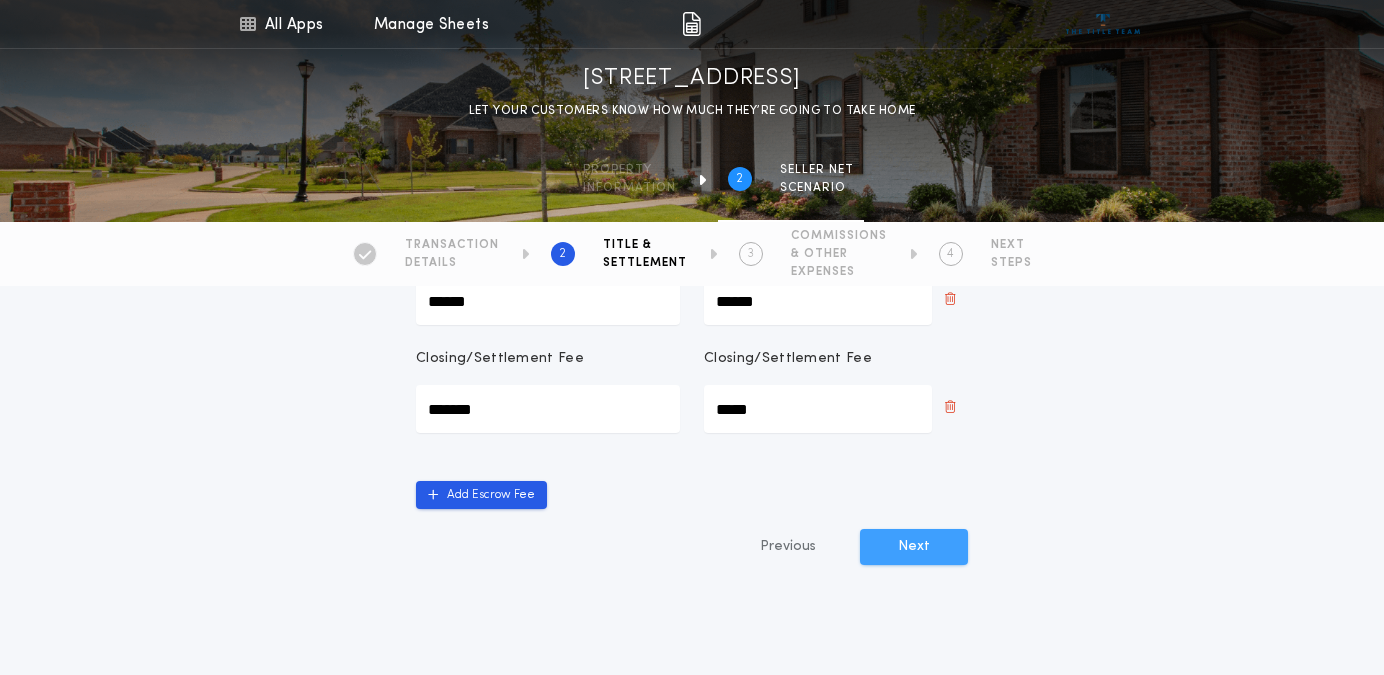 click on "Next" at bounding box center (914, 547) 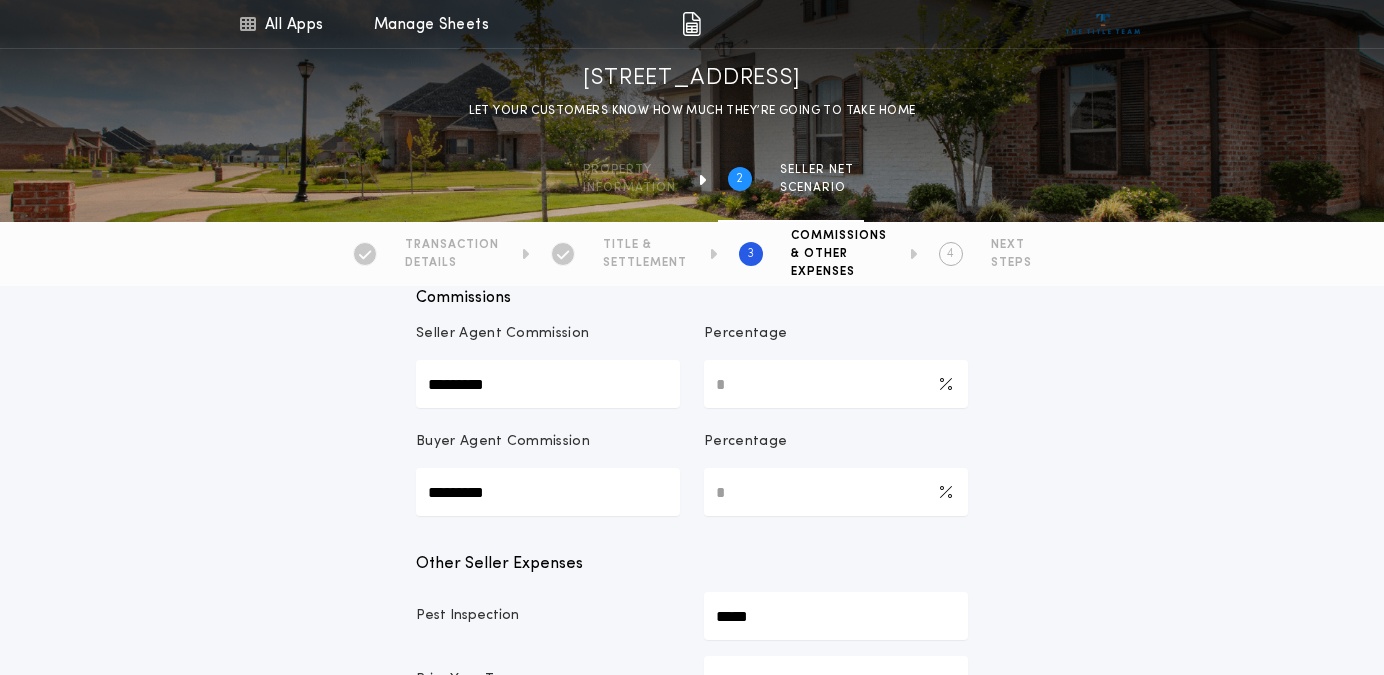 scroll, scrollTop: 379, scrollLeft: 0, axis: vertical 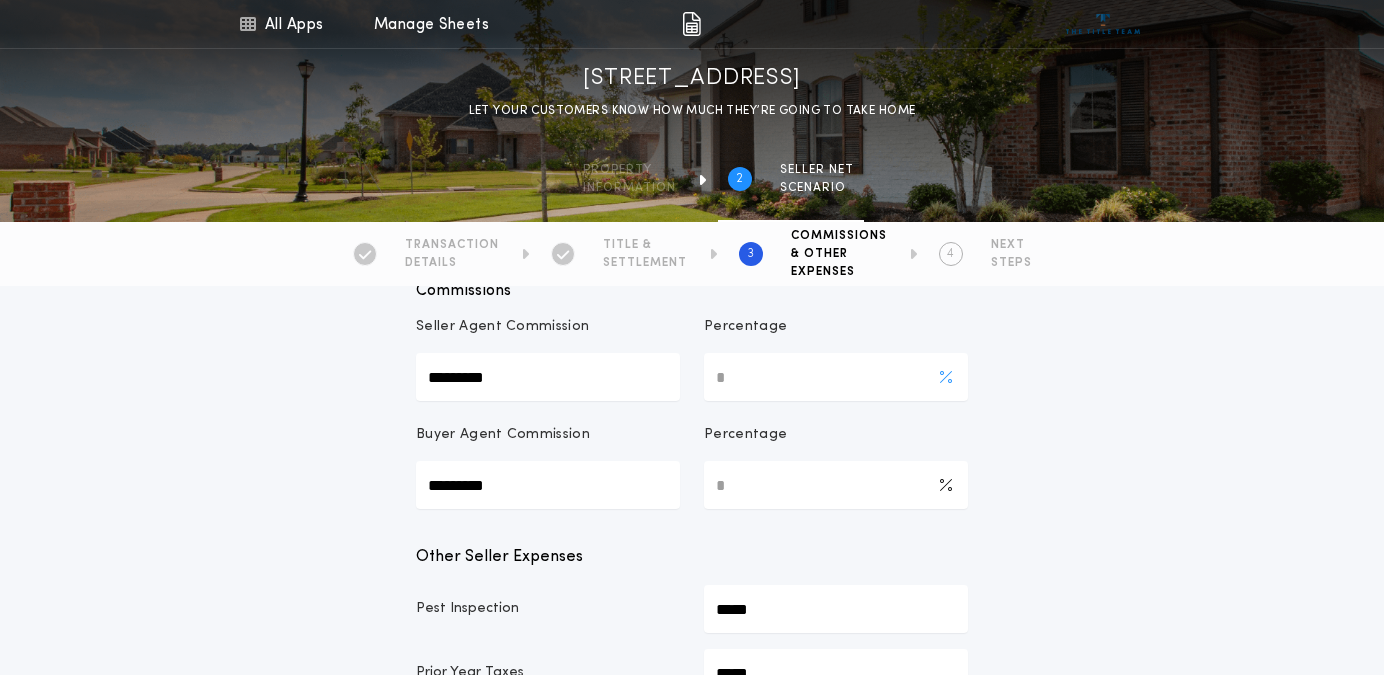 click on "*" at bounding box center [836, 377] 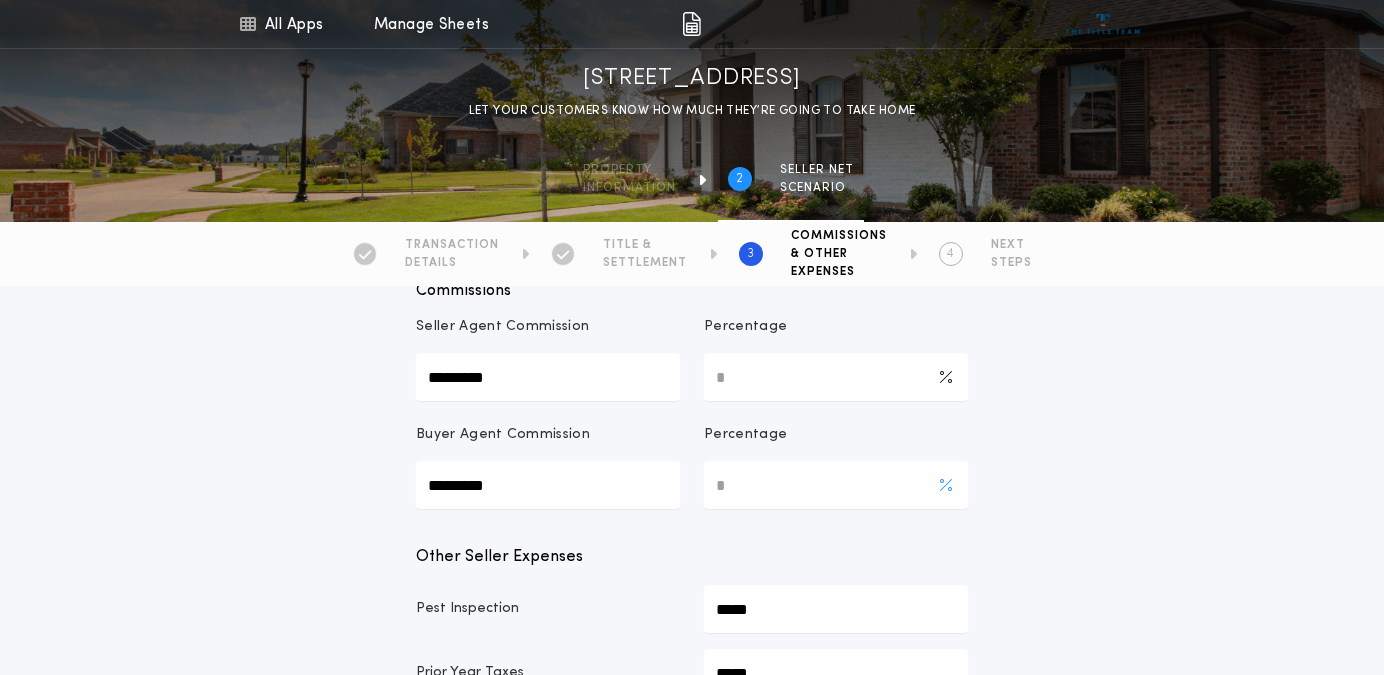type on "***" 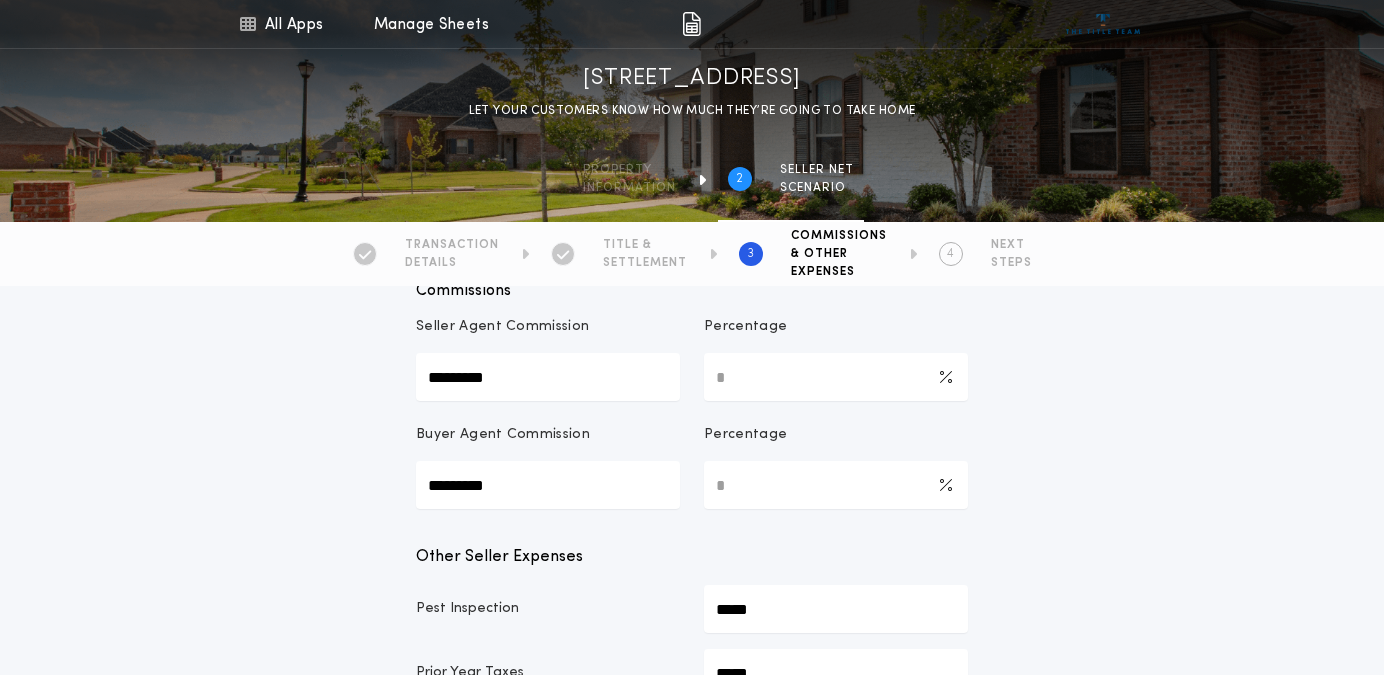 type on "***" 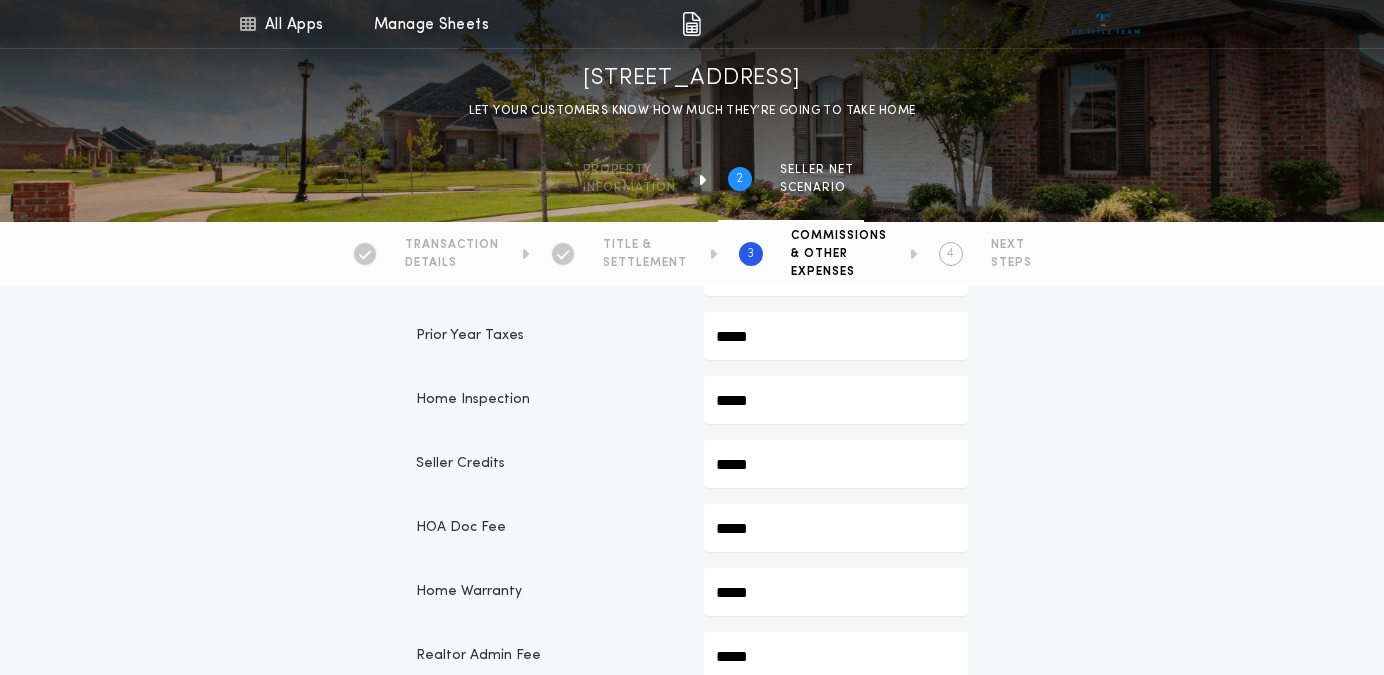 scroll, scrollTop: 727, scrollLeft: 0, axis: vertical 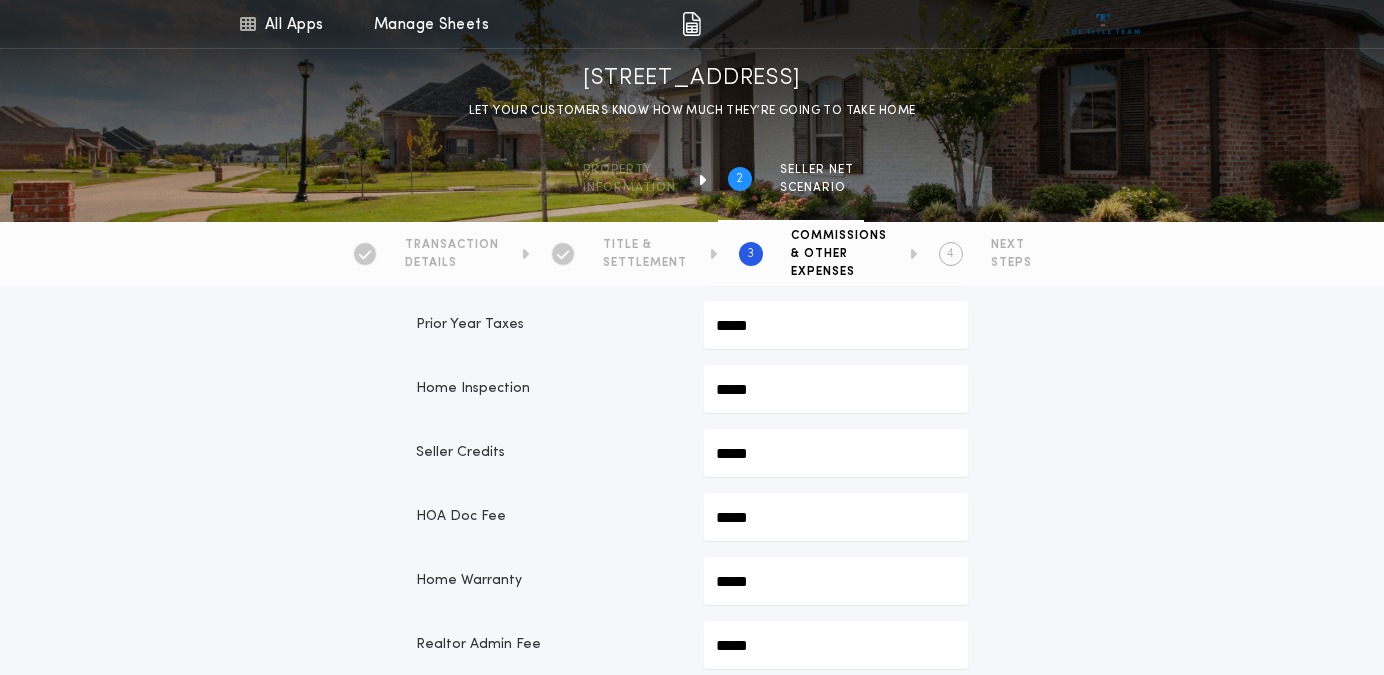 click on "*****" at bounding box center (836, -325) 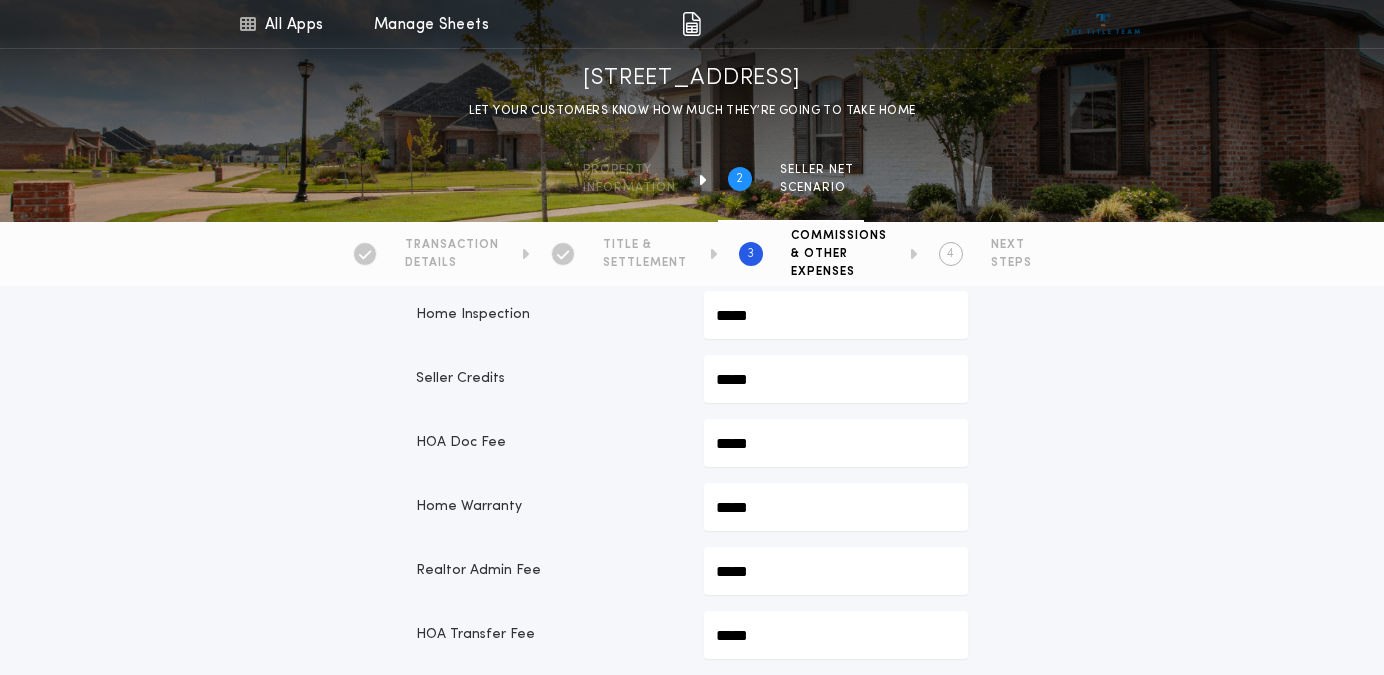 scroll, scrollTop: 809, scrollLeft: 0, axis: vertical 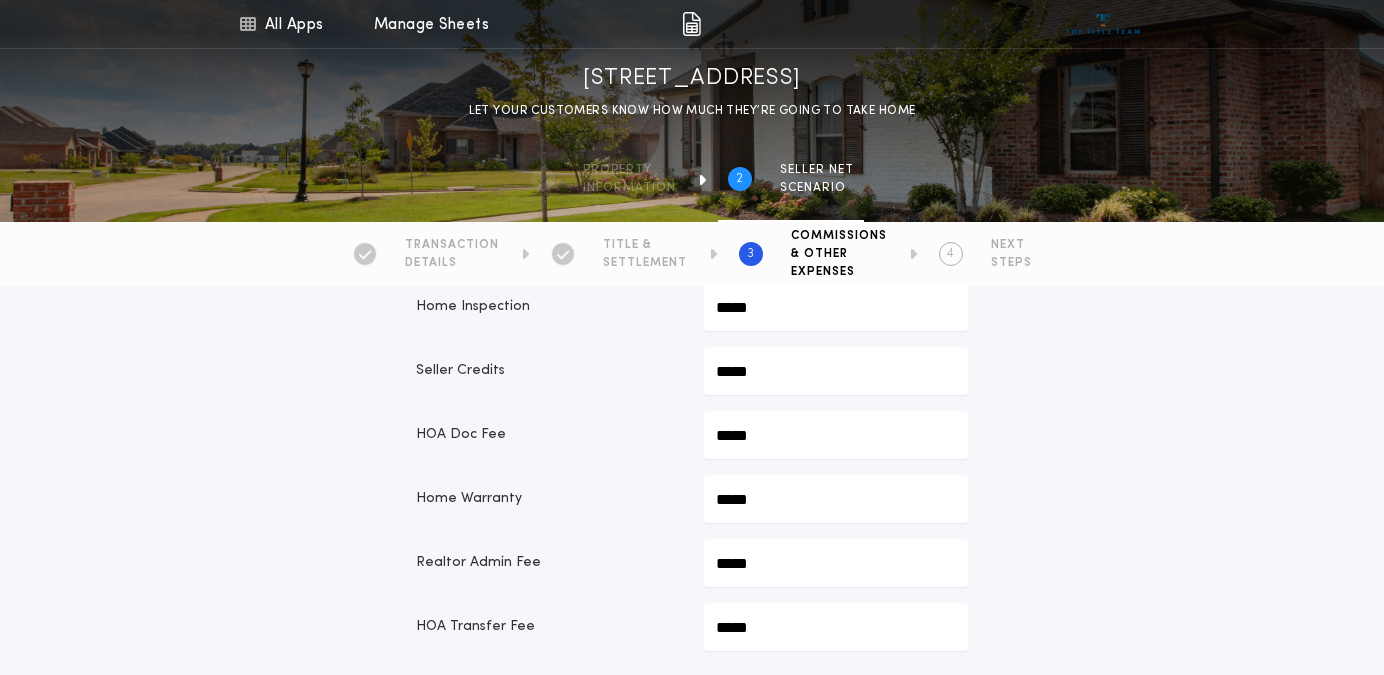 drag, startPoint x: 758, startPoint y: 367, endPoint x: 699, endPoint y: 365, distance: 59.03389 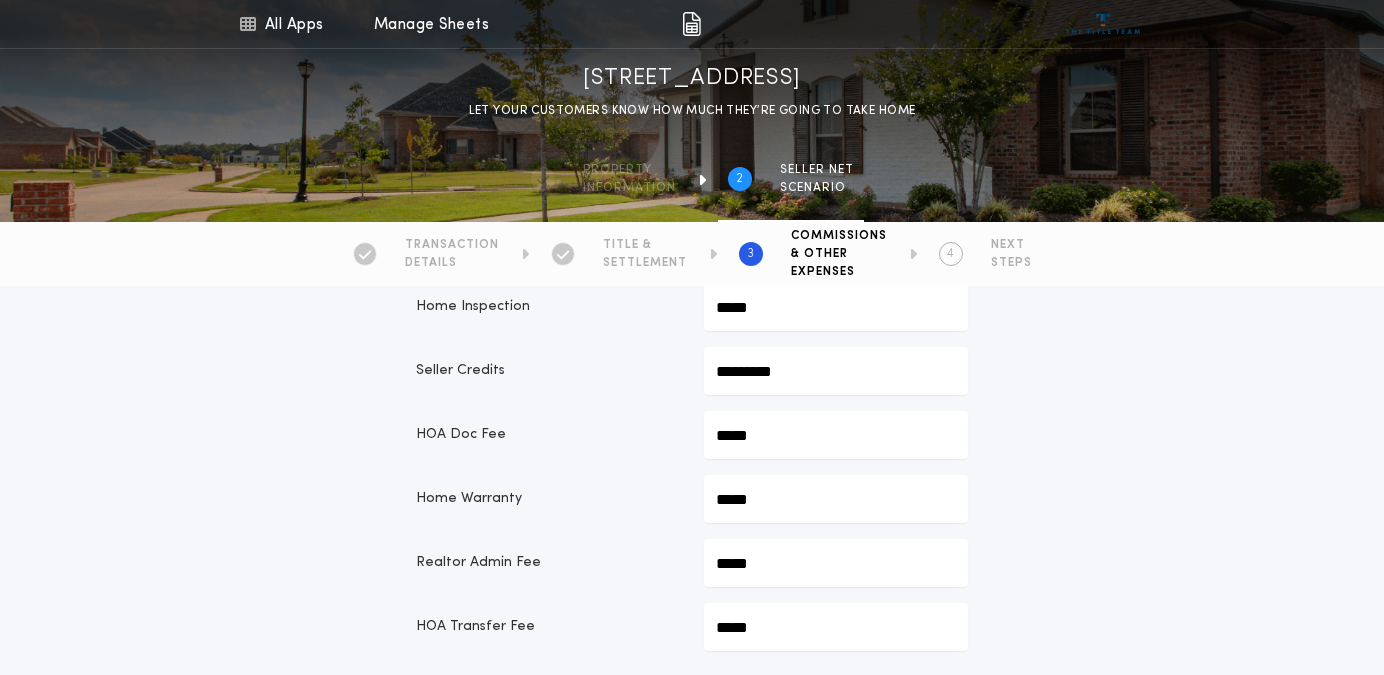 type on "*********" 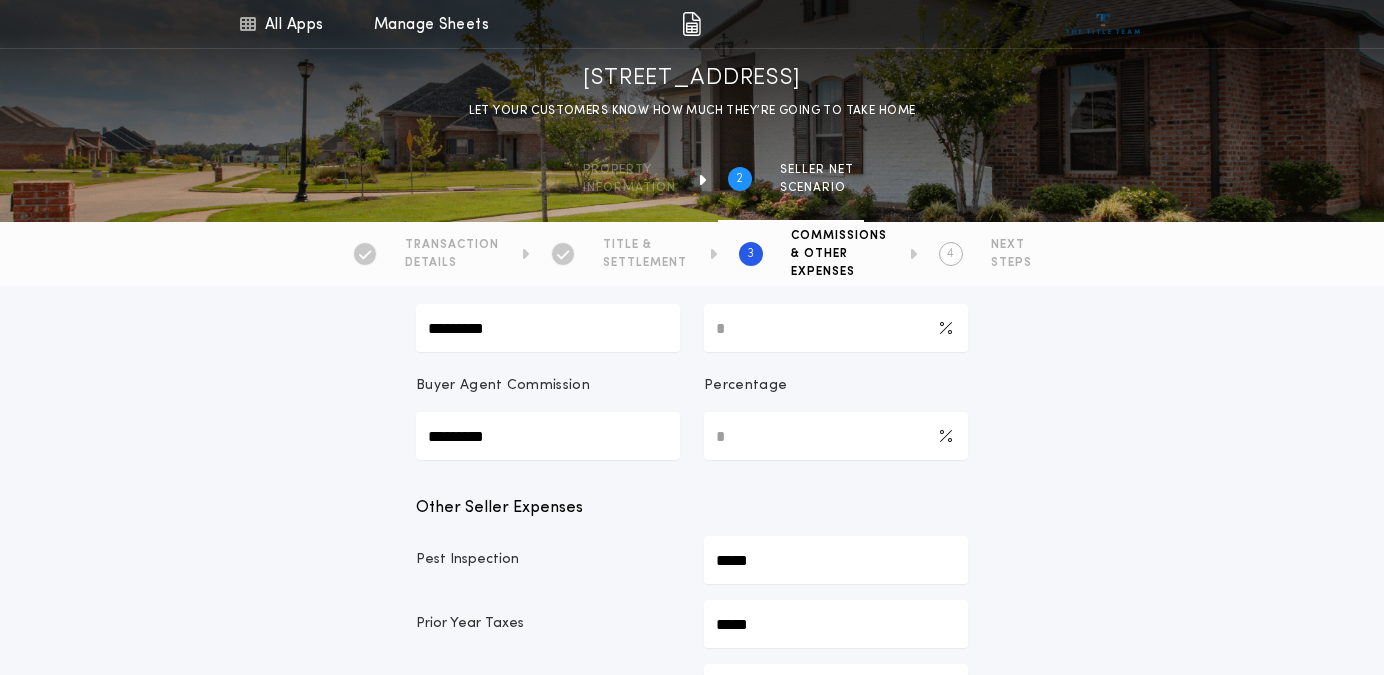 scroll, scrollTop: 427, scrollLeft: 0, axis: vertical 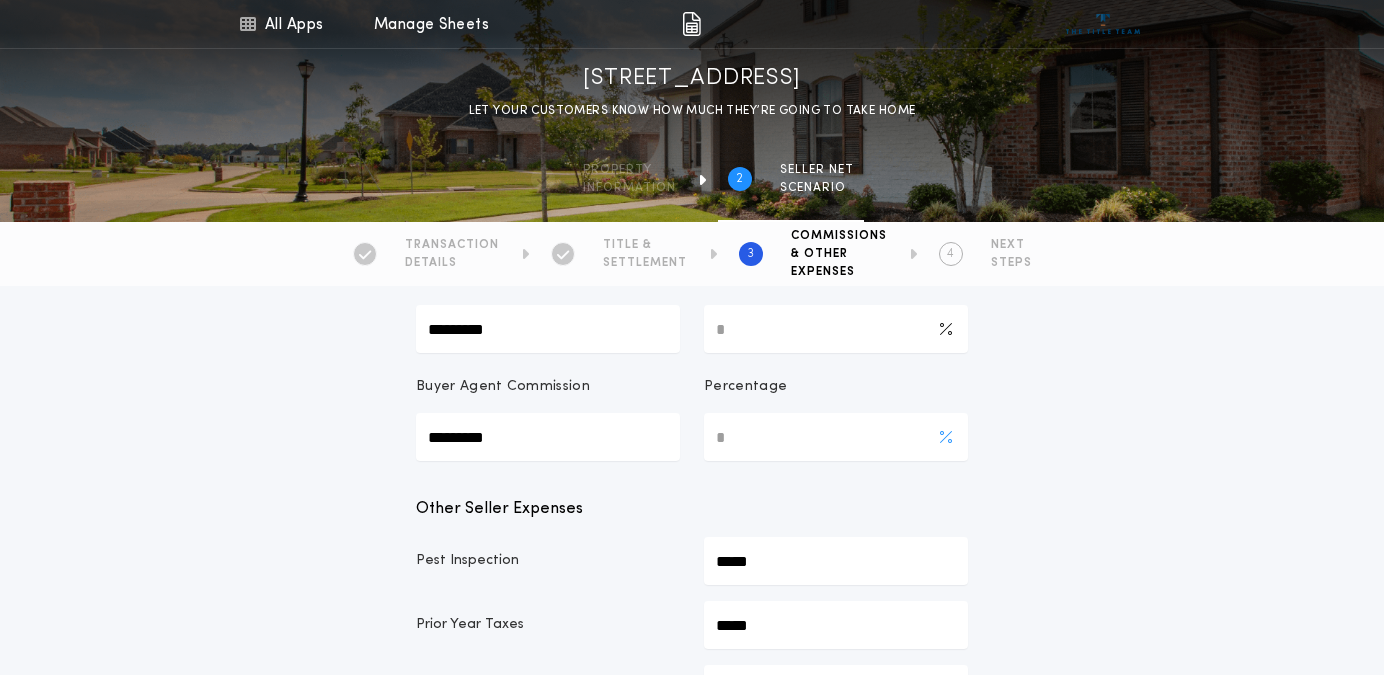 click on "***" at bounding box center (836, 437) 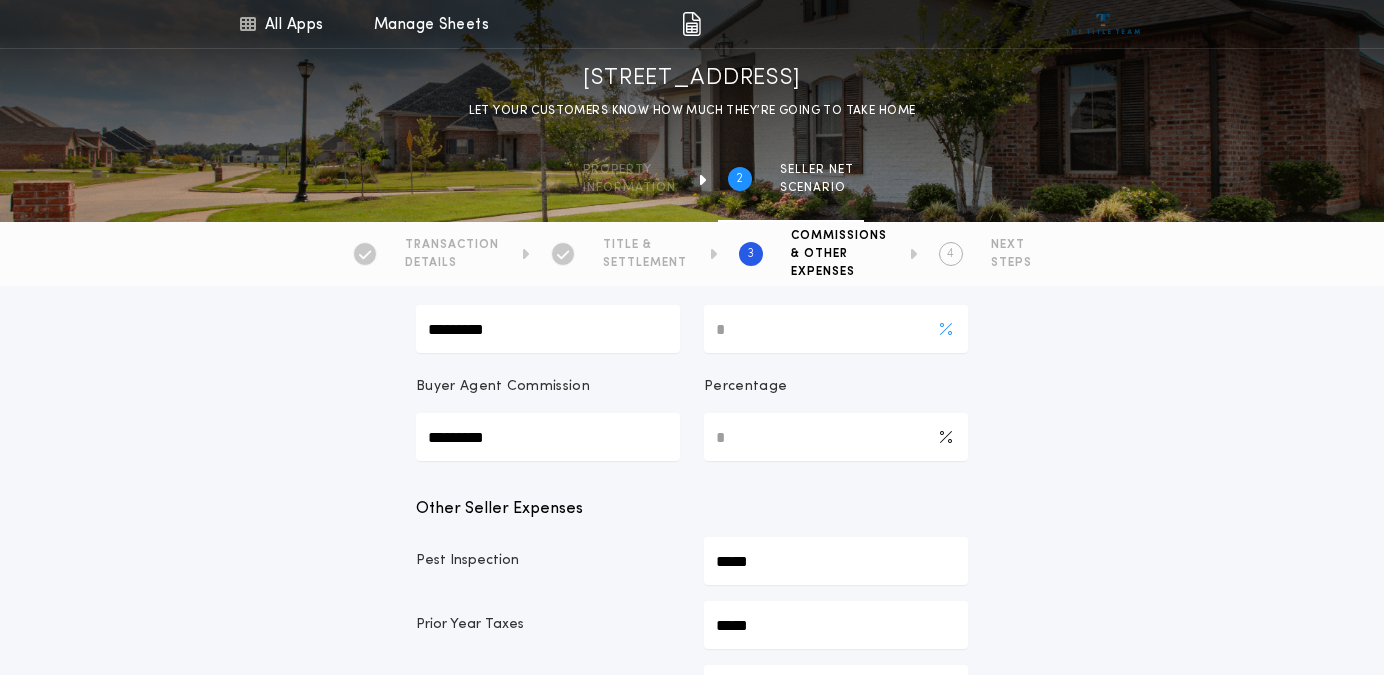 type on "***" 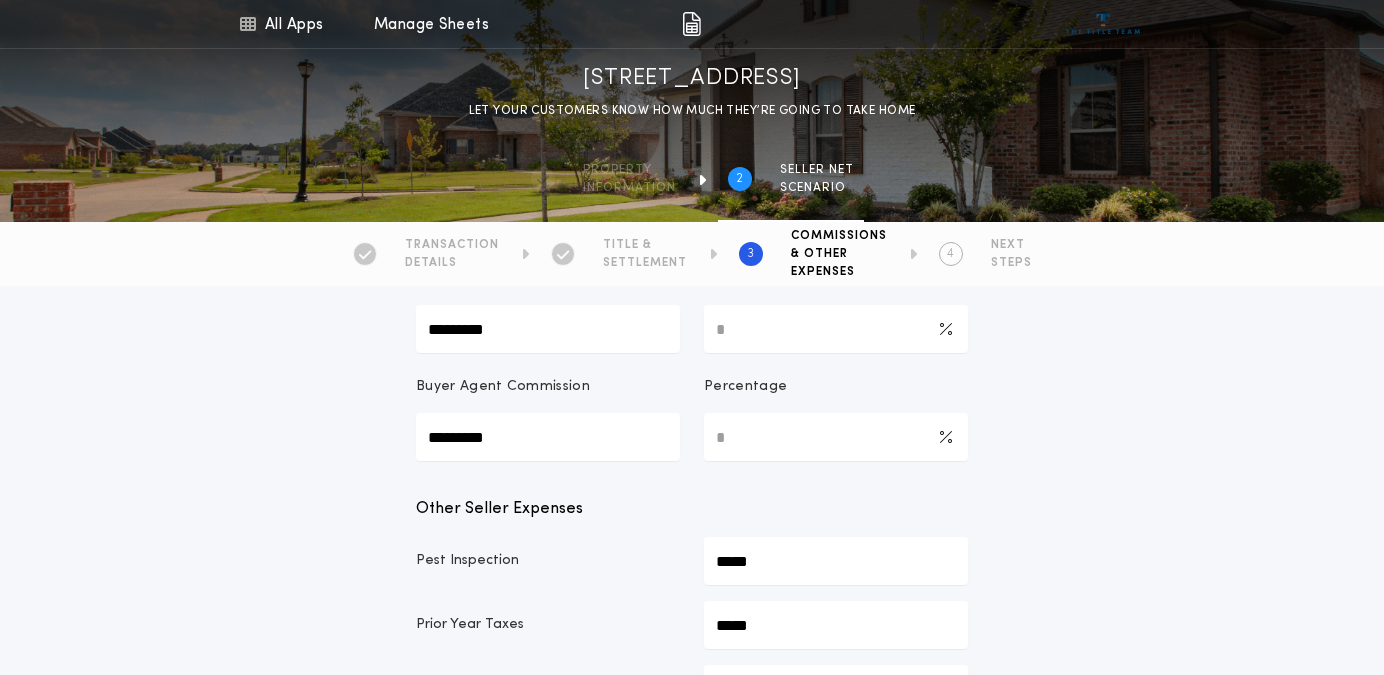 type on "***" 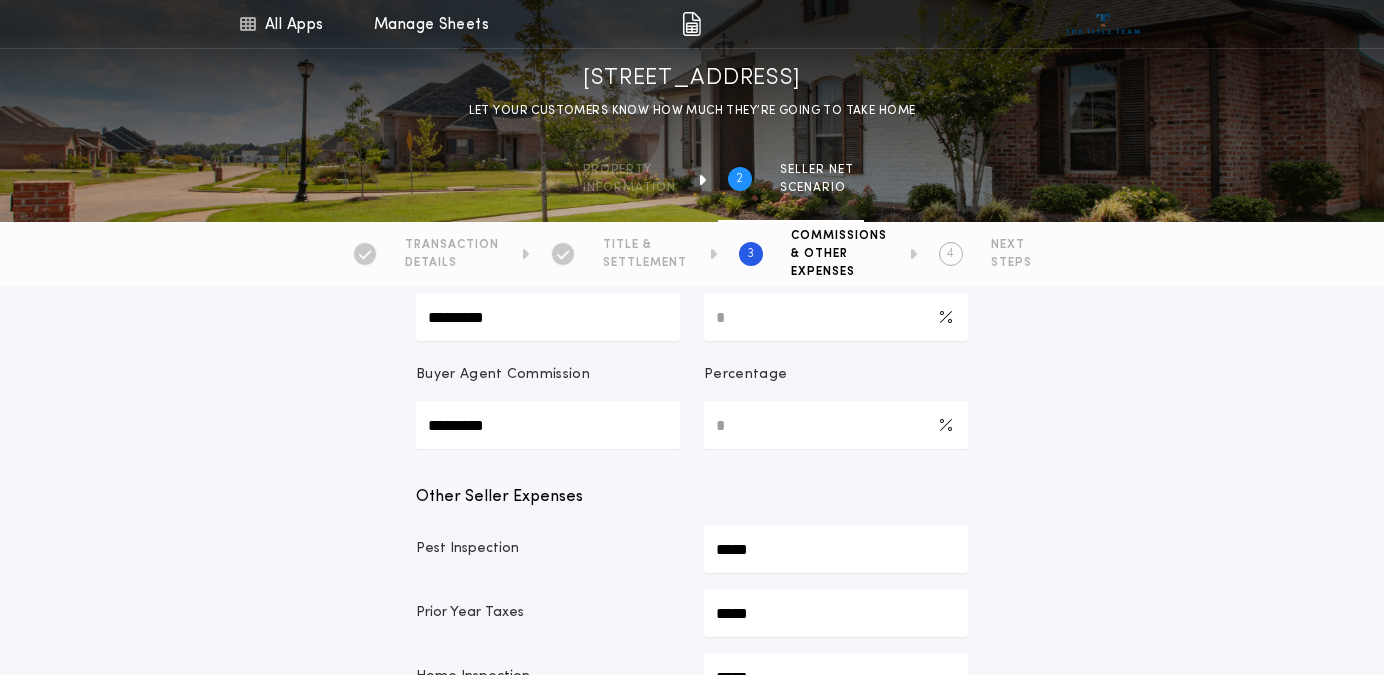 scroll, scrollTop: 436, scrollLeft: 0, axis: vertical 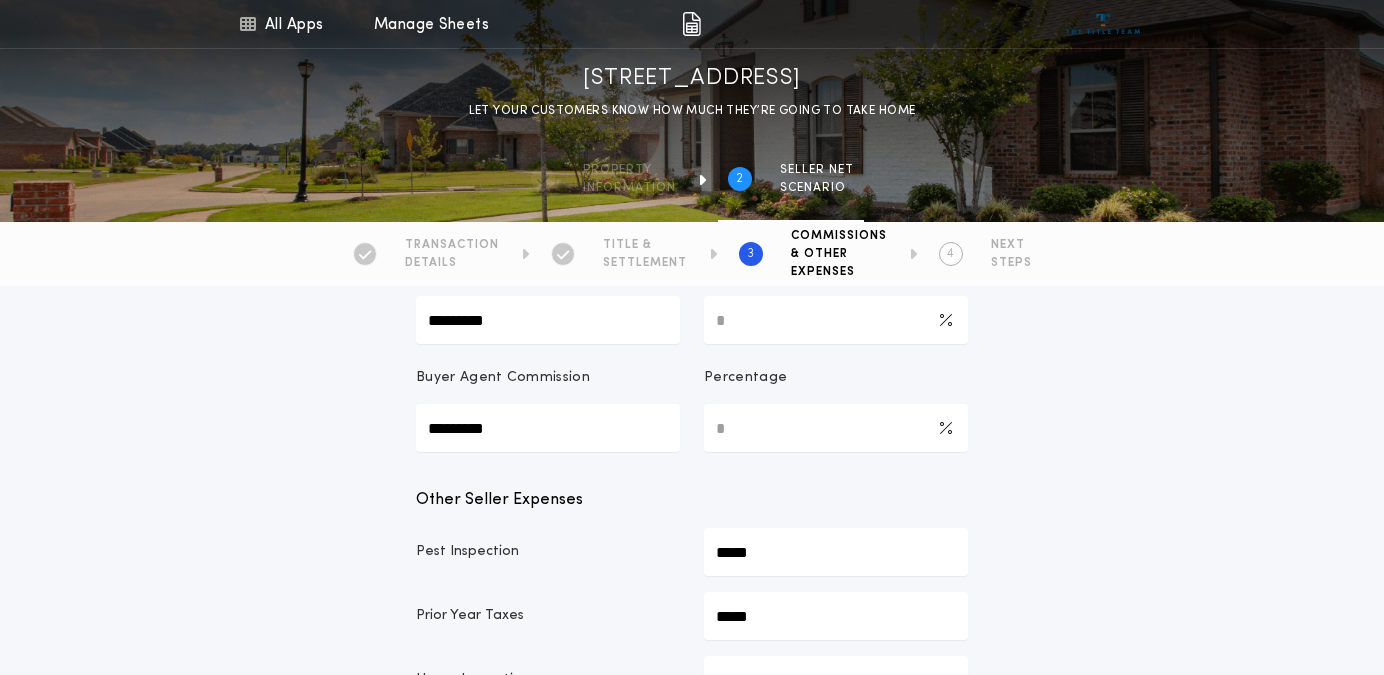 click on "Recording Fees & Transfer Taxes Transfer Tax Amount (Deed) ******* Recording Fee (Deed) ***** Recording Fee (Mortgage) ***** City/Municipal Transfer Tax Amount (Deed) ***** Commissions Seller Agent Commission ********* Percentage *** Buyer Agent Commission ********* Percentage *** Other Seller Expenses Pest Inspection ***** Prior Year Taxes ***** Home Inspection ***** Seller Credits ********* HOA Doc Fee ***** Home Warranty ***** Realtor Admin Fee ***** HOA Transfer Fee ***** Add Expense Misc Credits Misc Credit to Seller ***** Add Credit Previous  Next" at bounding box center [692, 639] 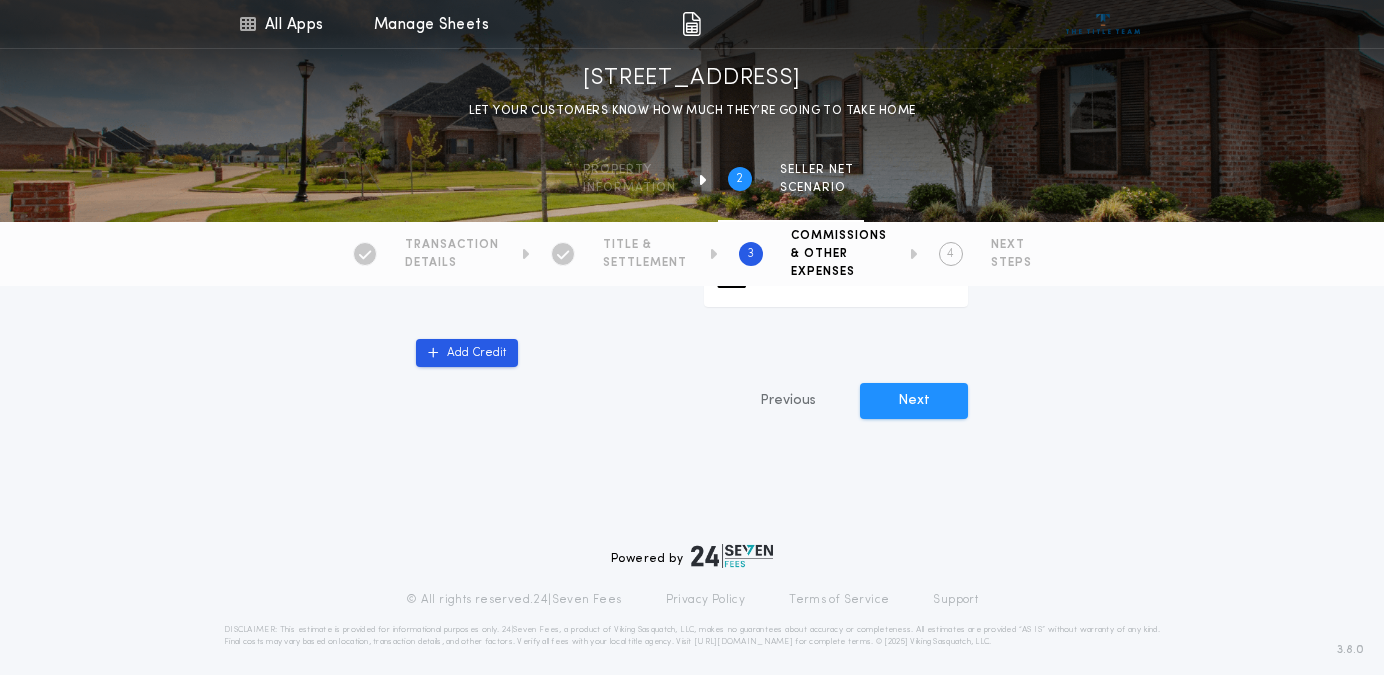 scroll, scrollTop: 1350, scrollLeft: 0, axis: vertical 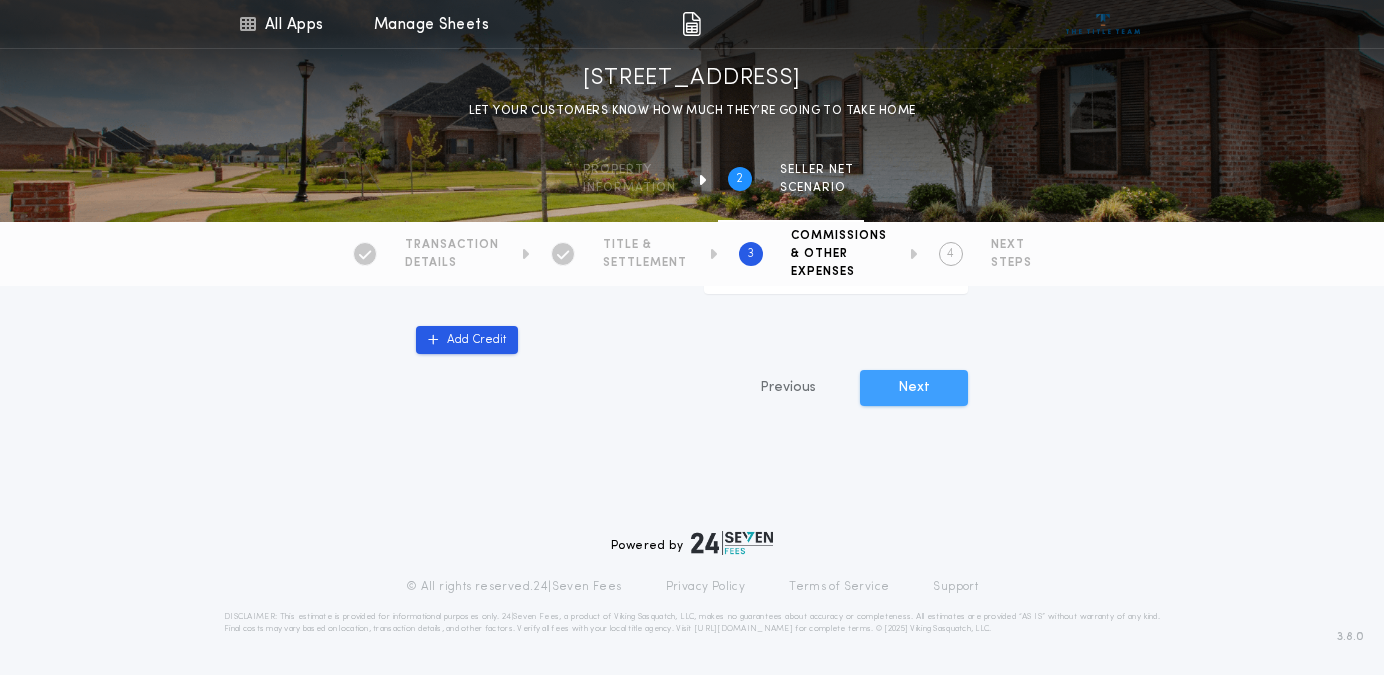 click on "Next" at bounding box center (914, 388) 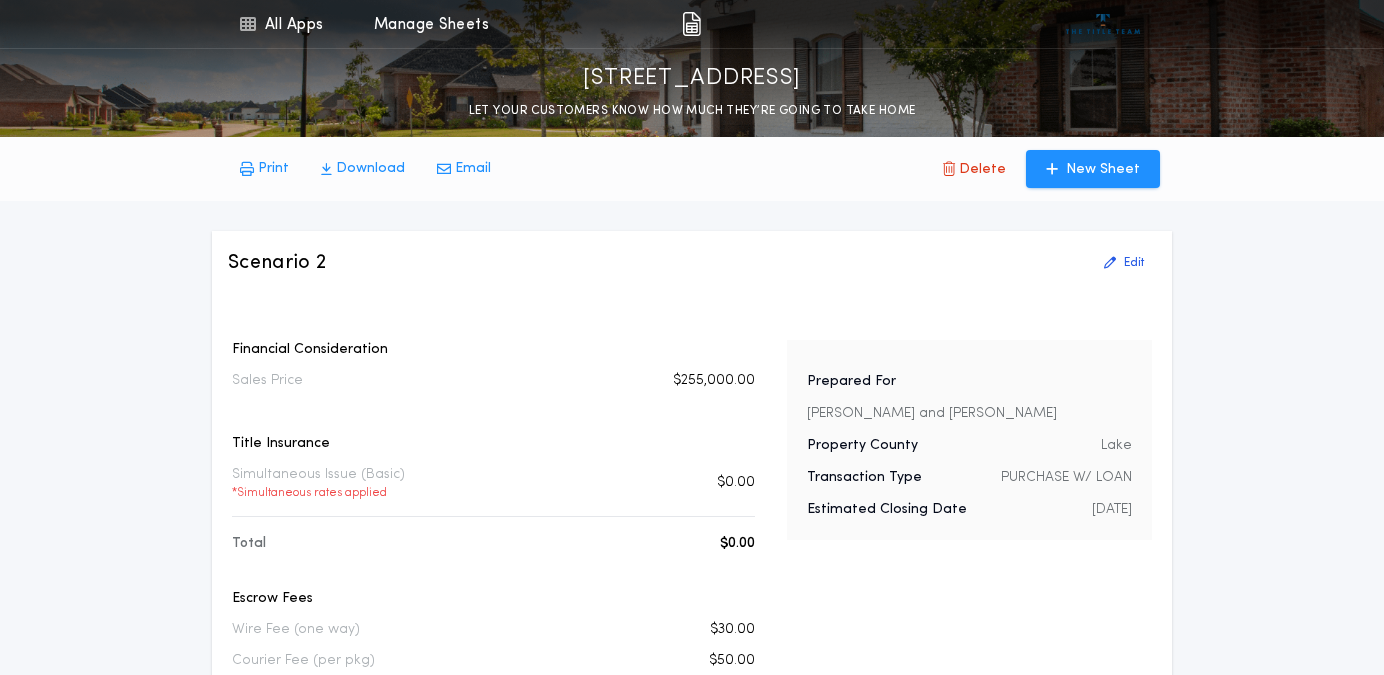 scroll, scrollTop: 0, scrollLeft: 0, axis: both 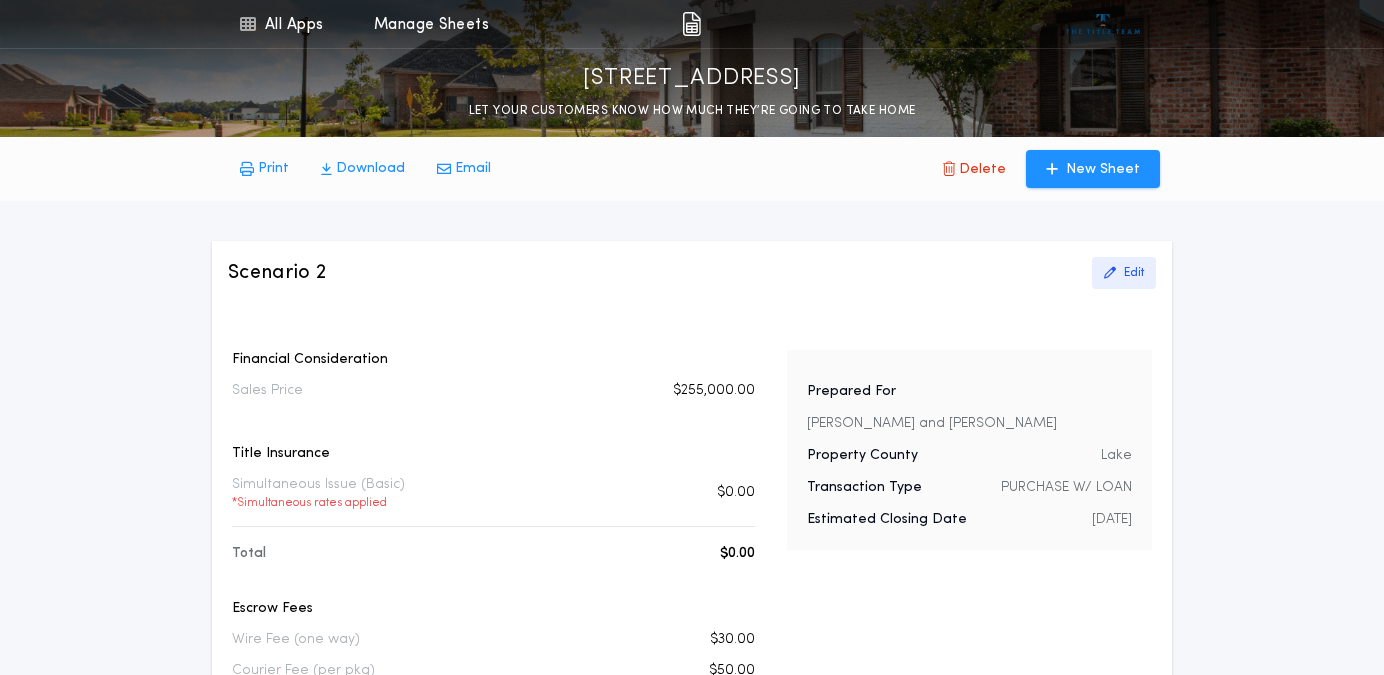 click on "Edit" at bounding box center (1124, 273) 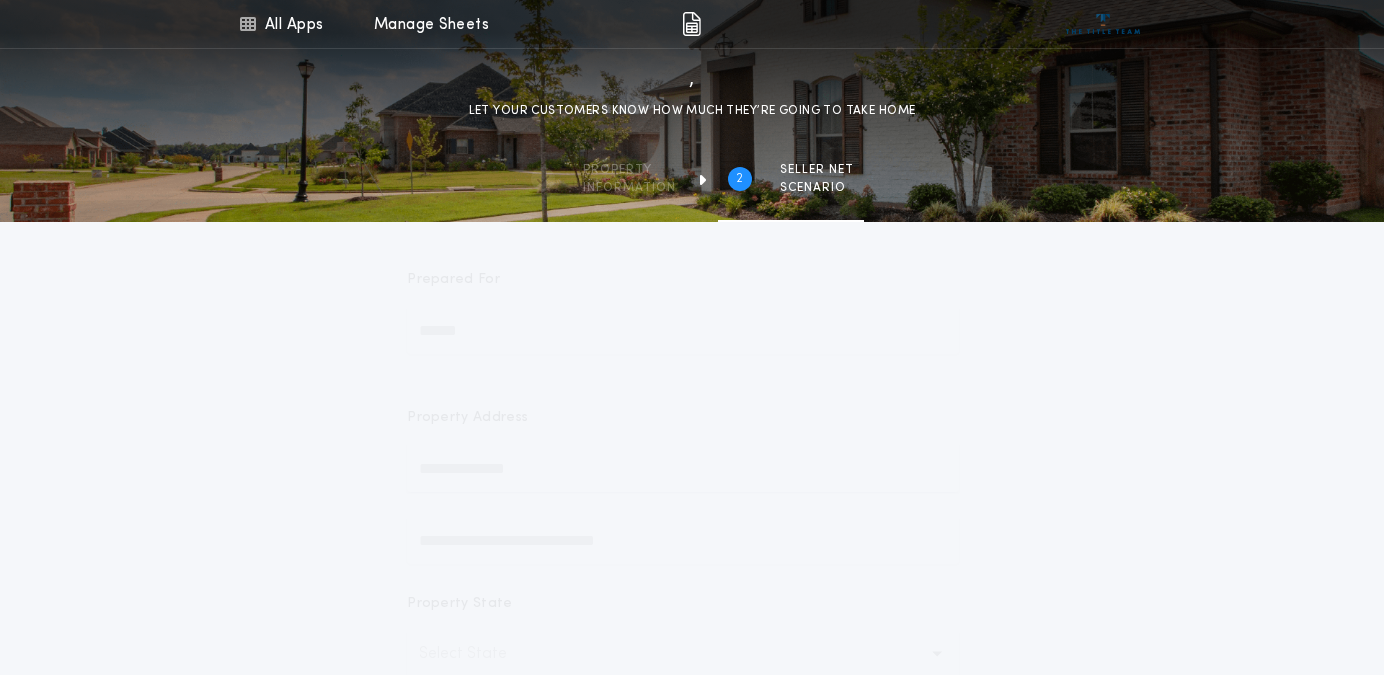 type on "********" 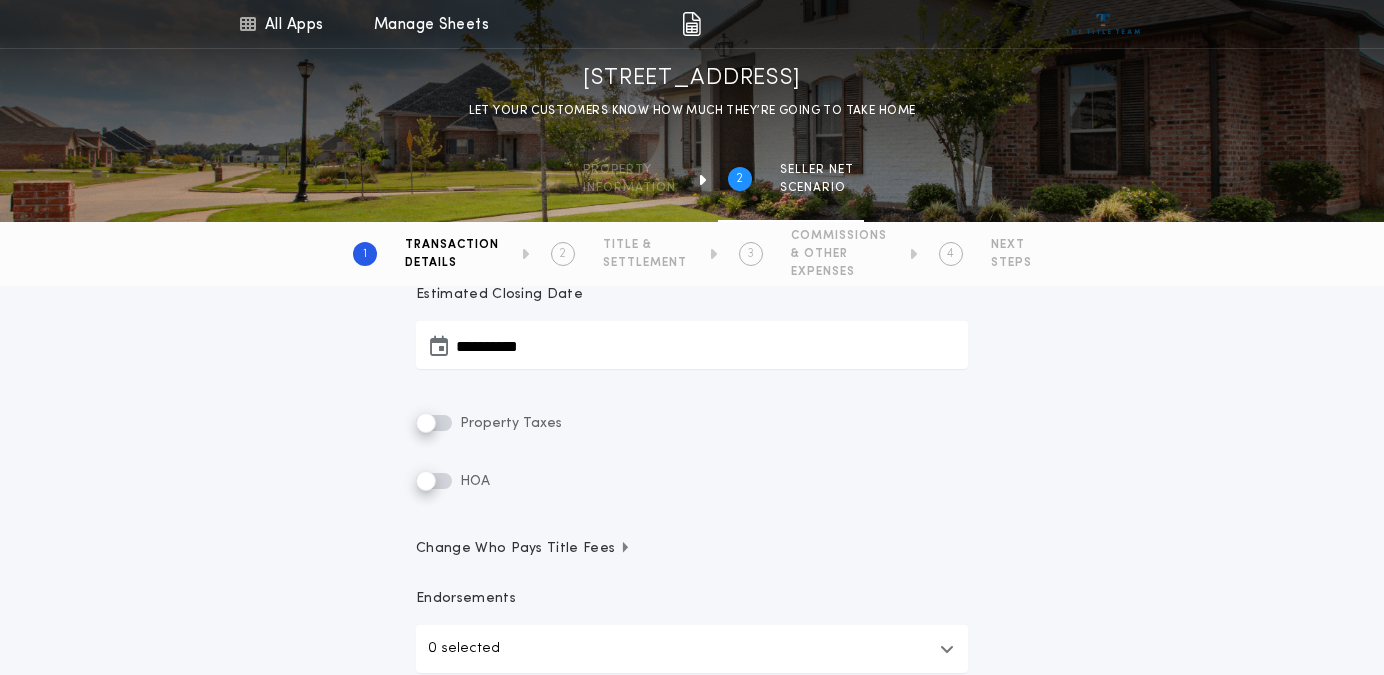 scroll, scrollTop: 402, scrollLeft: 0, axis: vertical 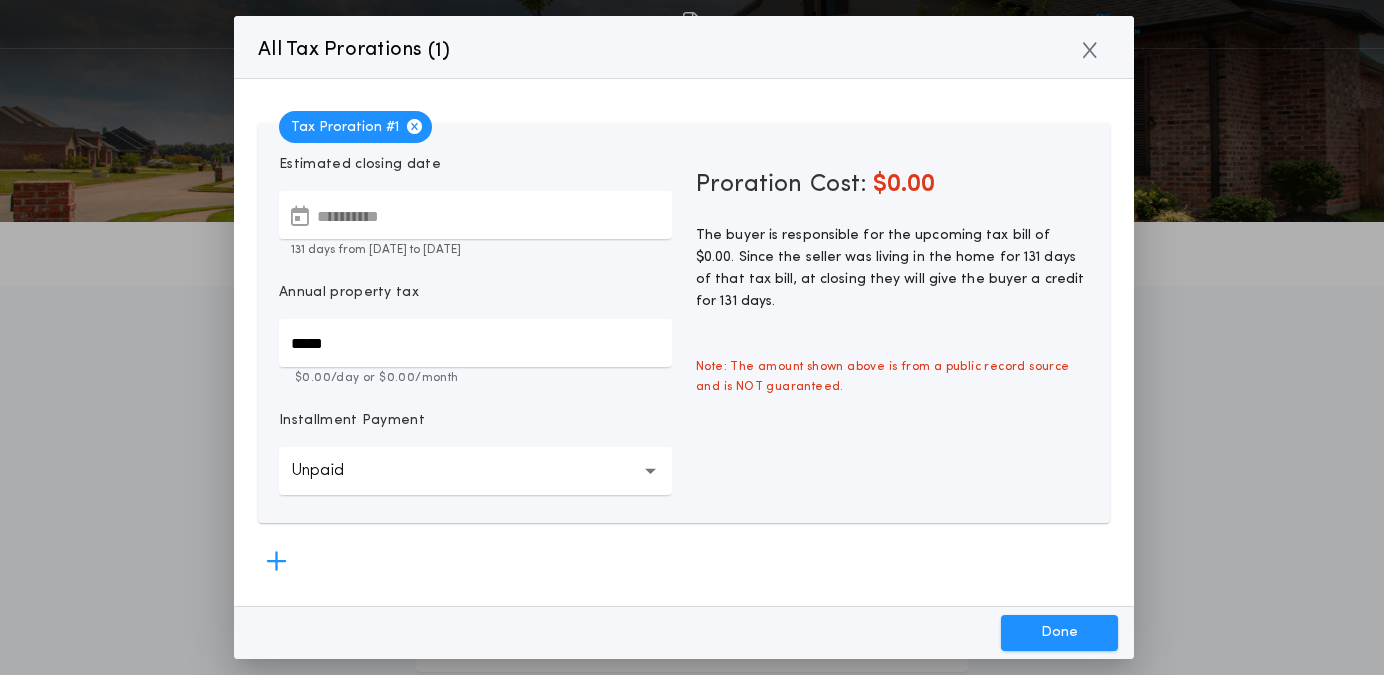 click on "**********" at bounding box center [475, 215] 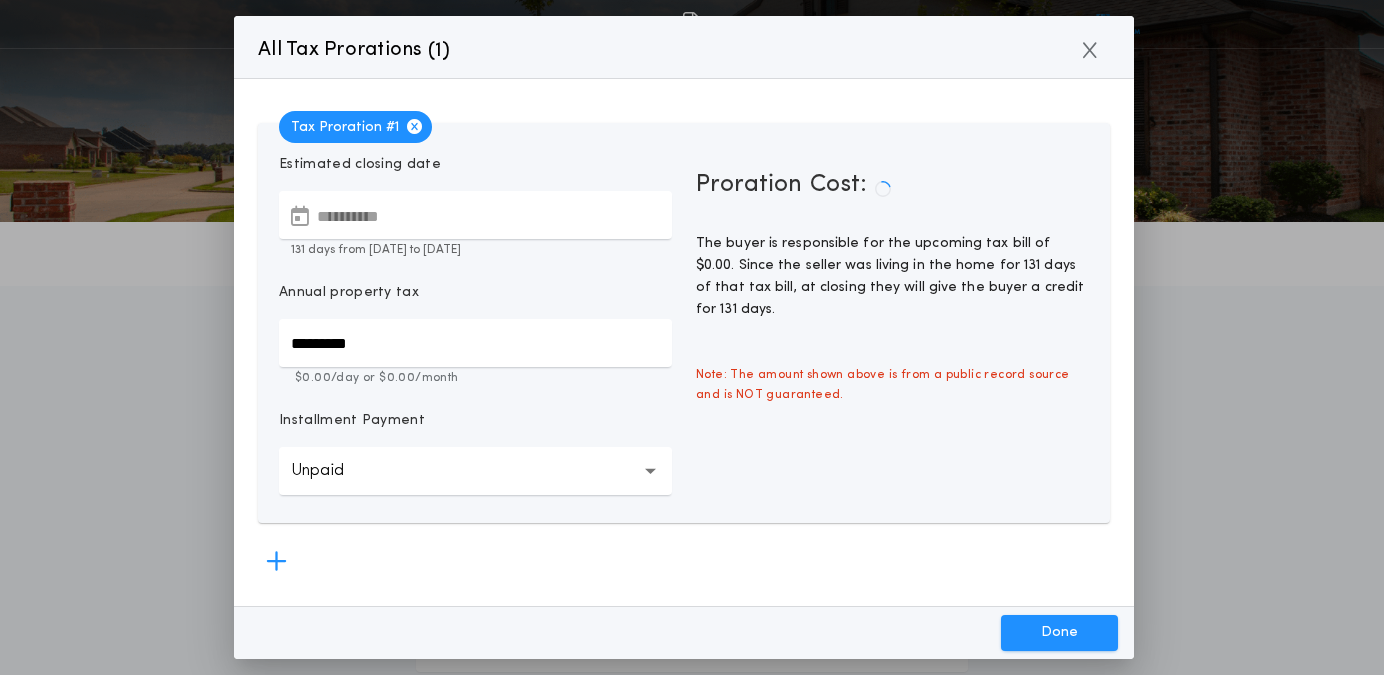 click at bounding box center (650, 471) 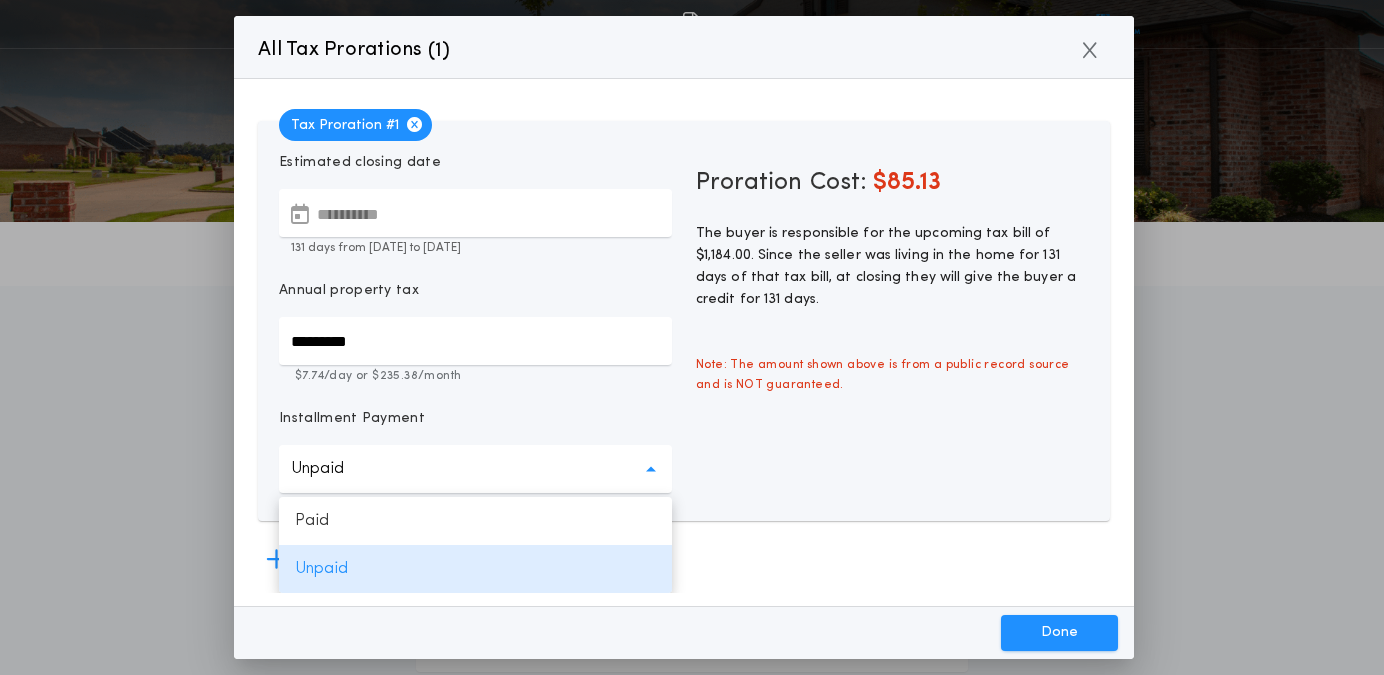 click 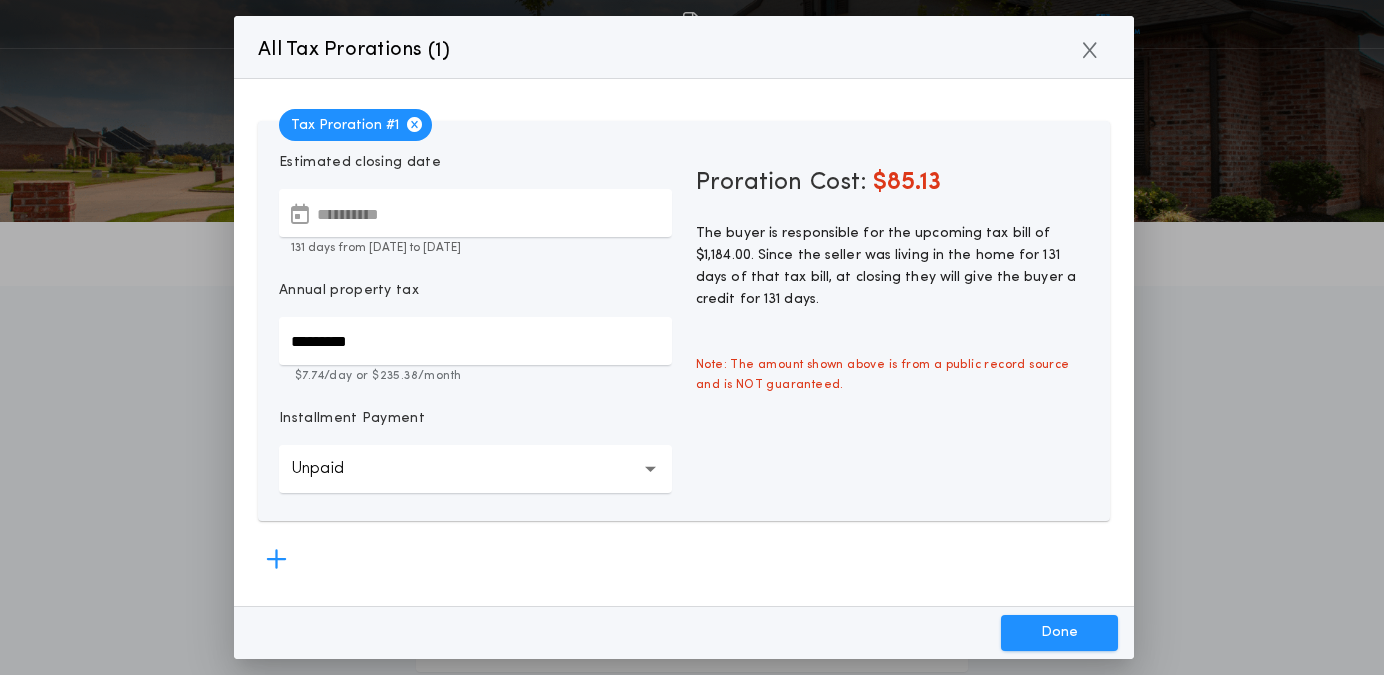 click 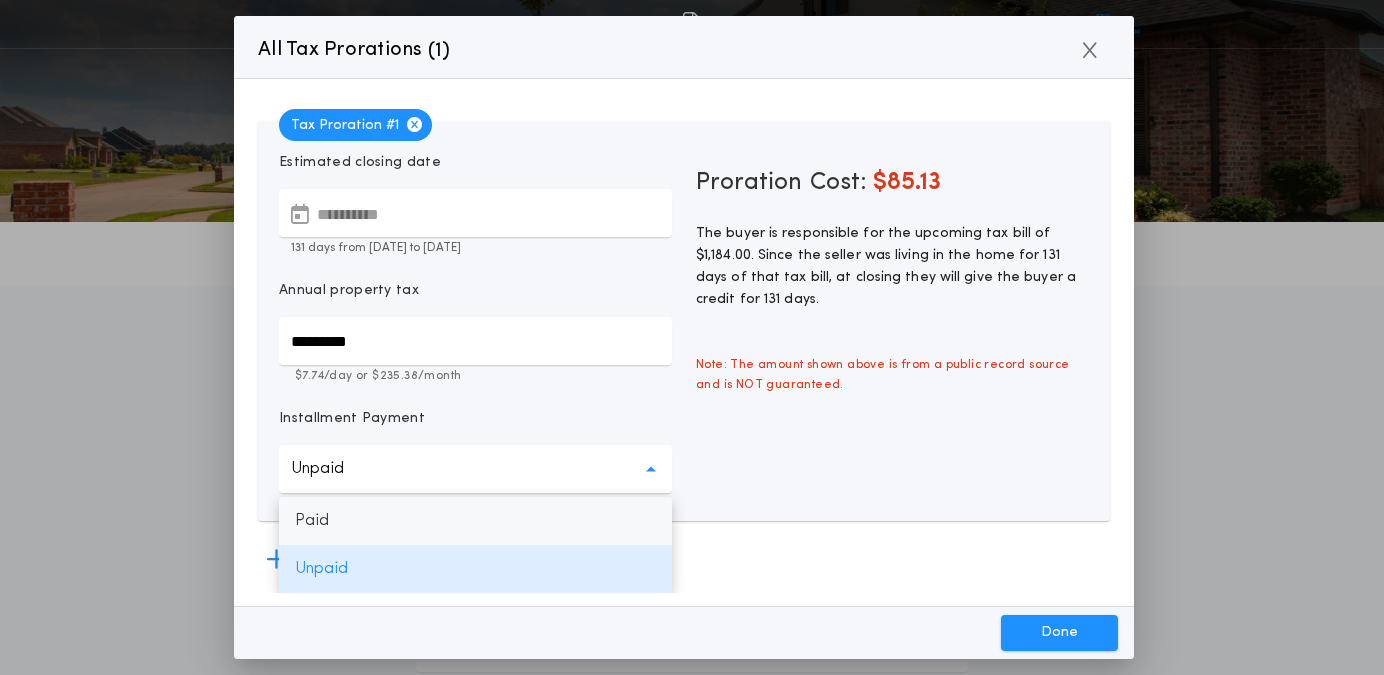 click on "Paid" at bounding box center (475, 521) 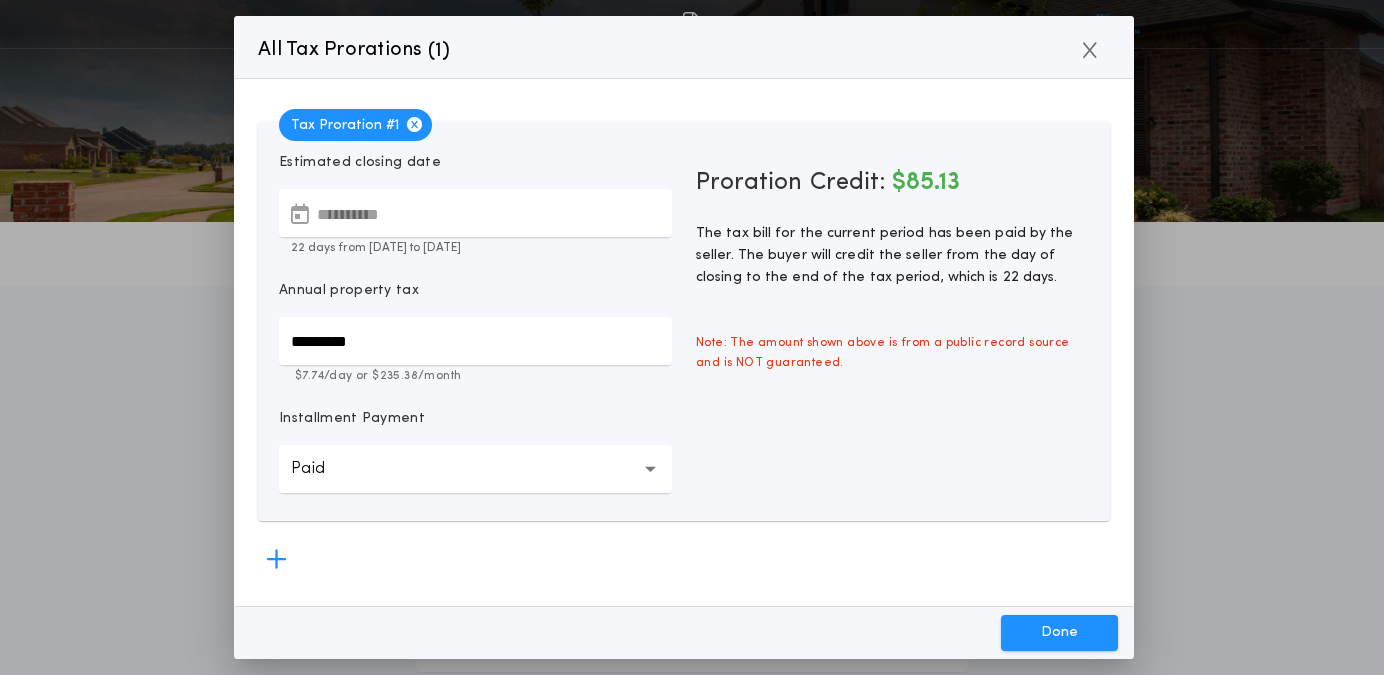 click on "Paid ******" at bounding box center (475, 469) 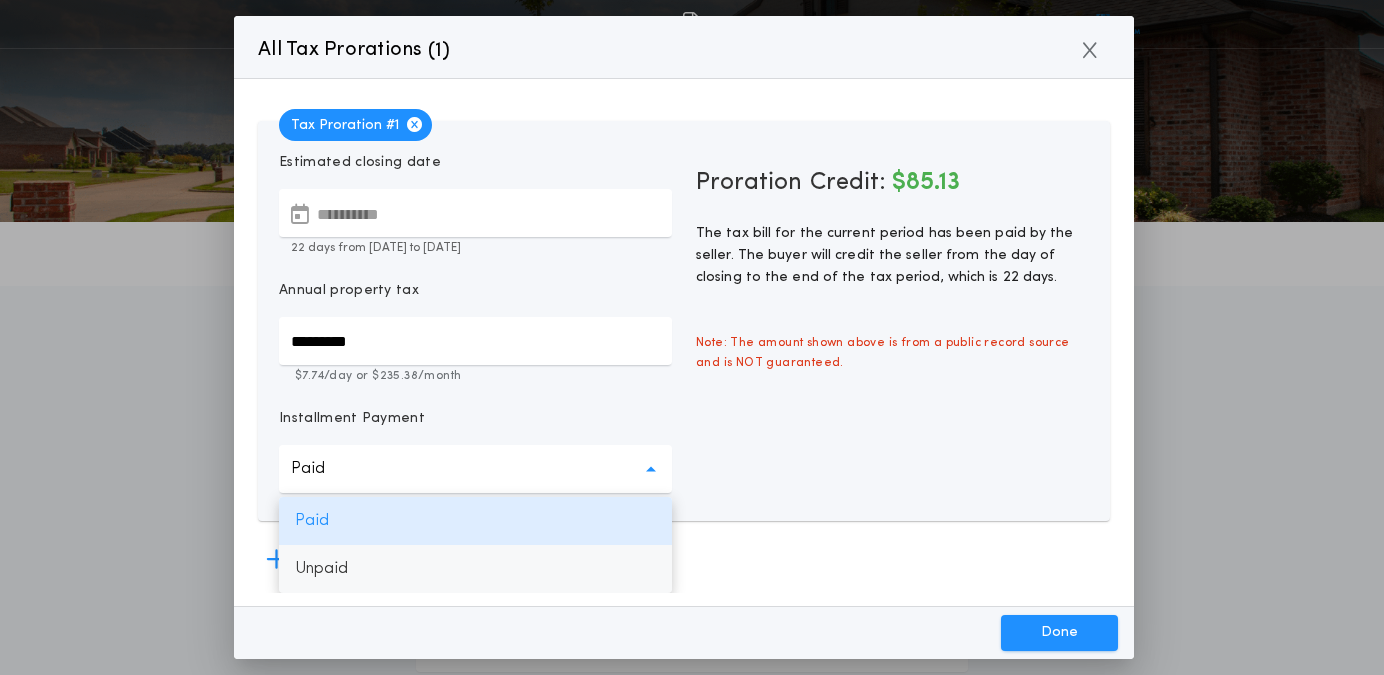 click on "Unpaid" at bounding box center [475, 569] 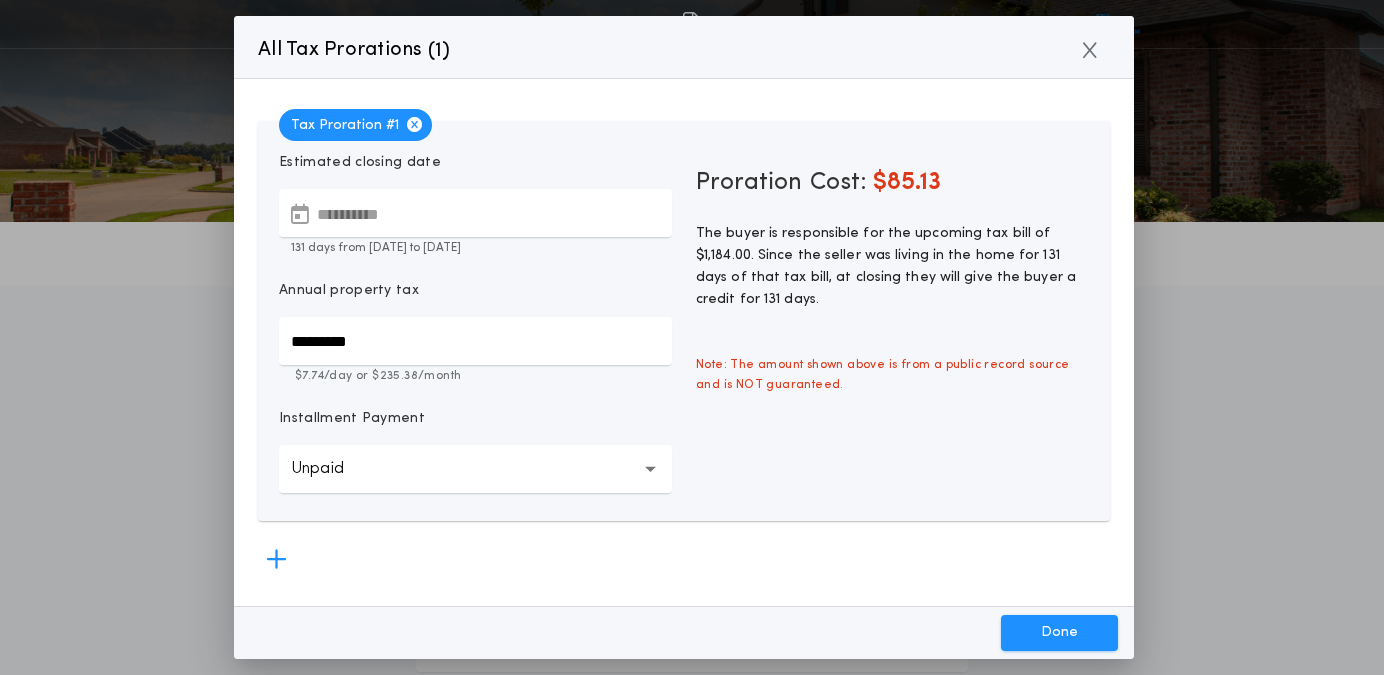 drag, startPoint x: 331, startPoint y: 341, endPoint x: 279, endPoint y: 339, distance: 52.03845 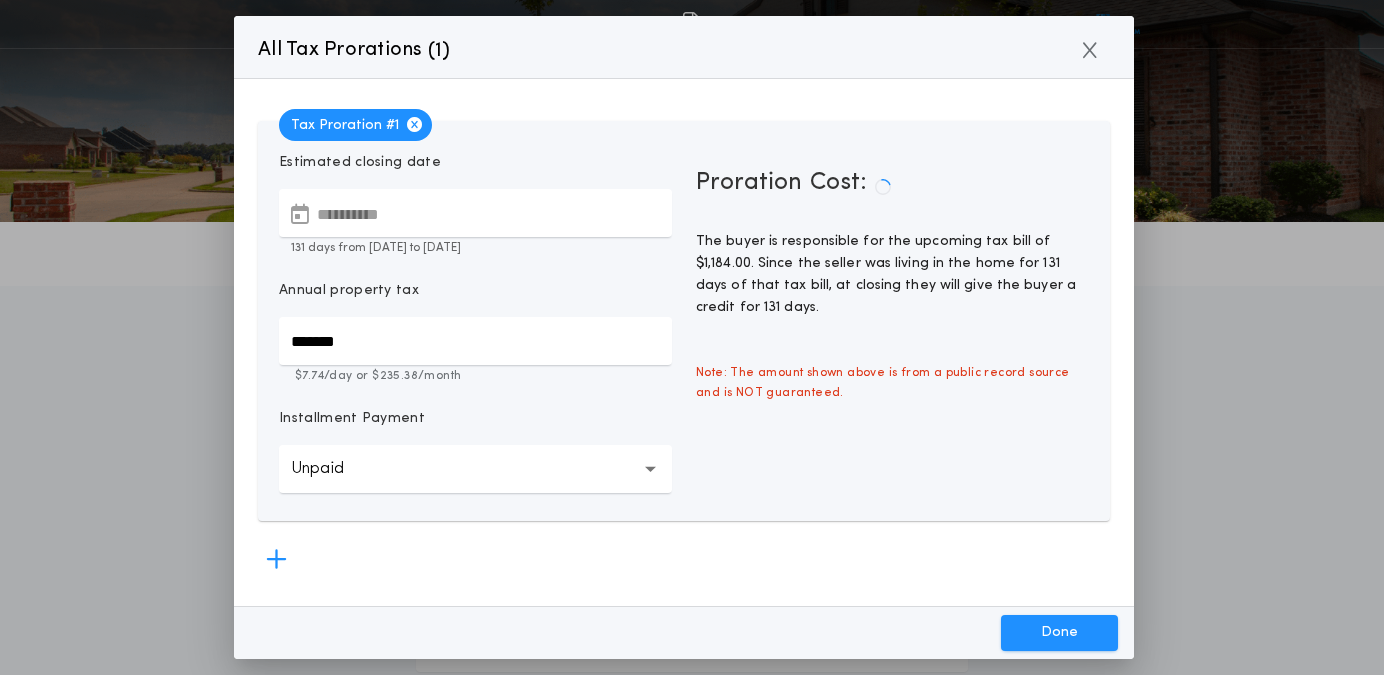 click on "**********" at bounding box center (684, 336) 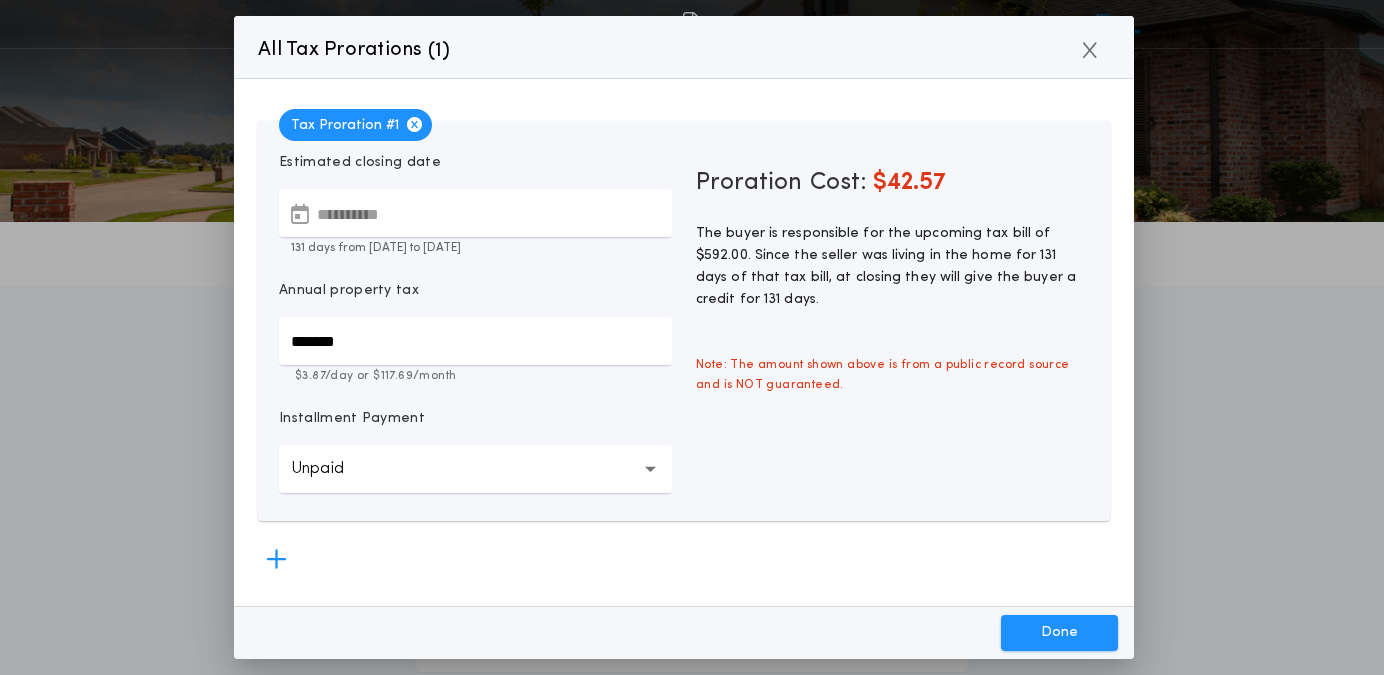 drag, startPoint x: 346, startPoint y: 338, endPoint x: 298, endPoint y: 339, distance: 48.010414 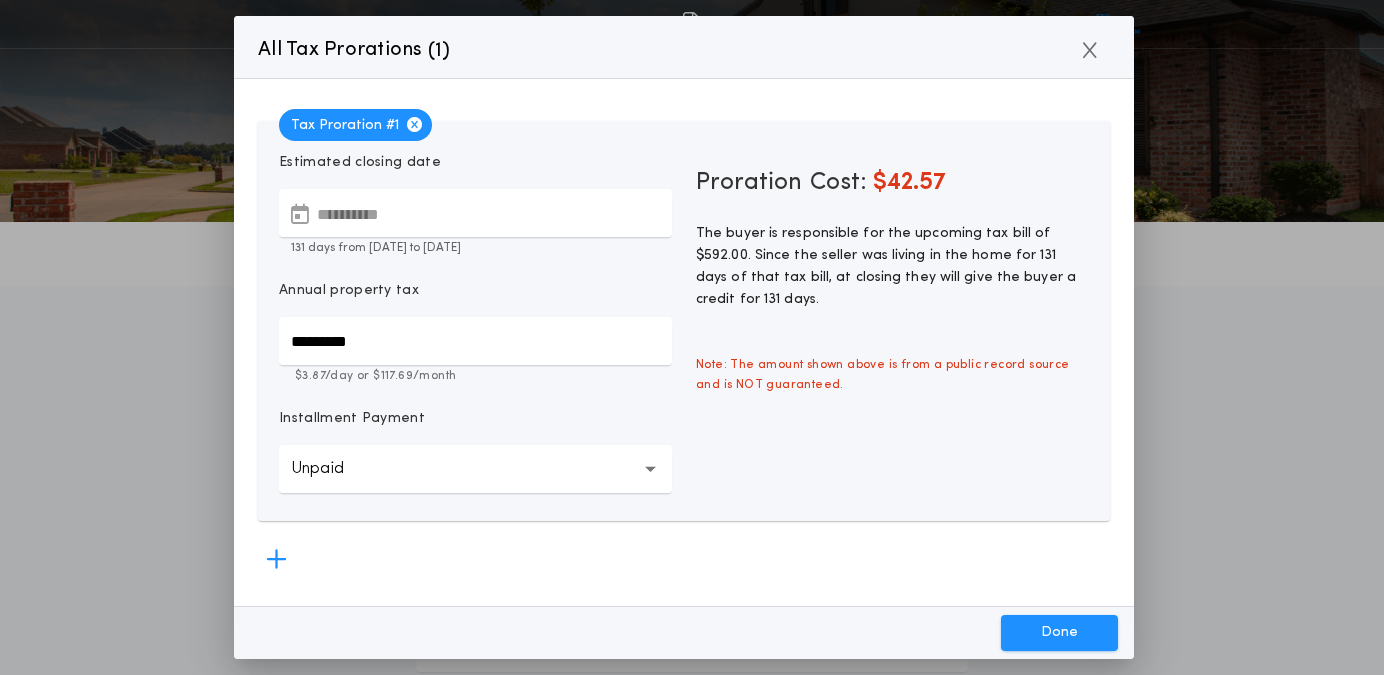 click on "Proration Cost:   $42.57 The buyer is responsible for the upcoming tax bill of $592.00. Since the seller was living in the home for 131 days of that tax bill, at closing they will give the buyer a credit for 131 days. Note: The amount shown above is from a public record source and is NOT guaranteed." at bounding box center [892, 322] 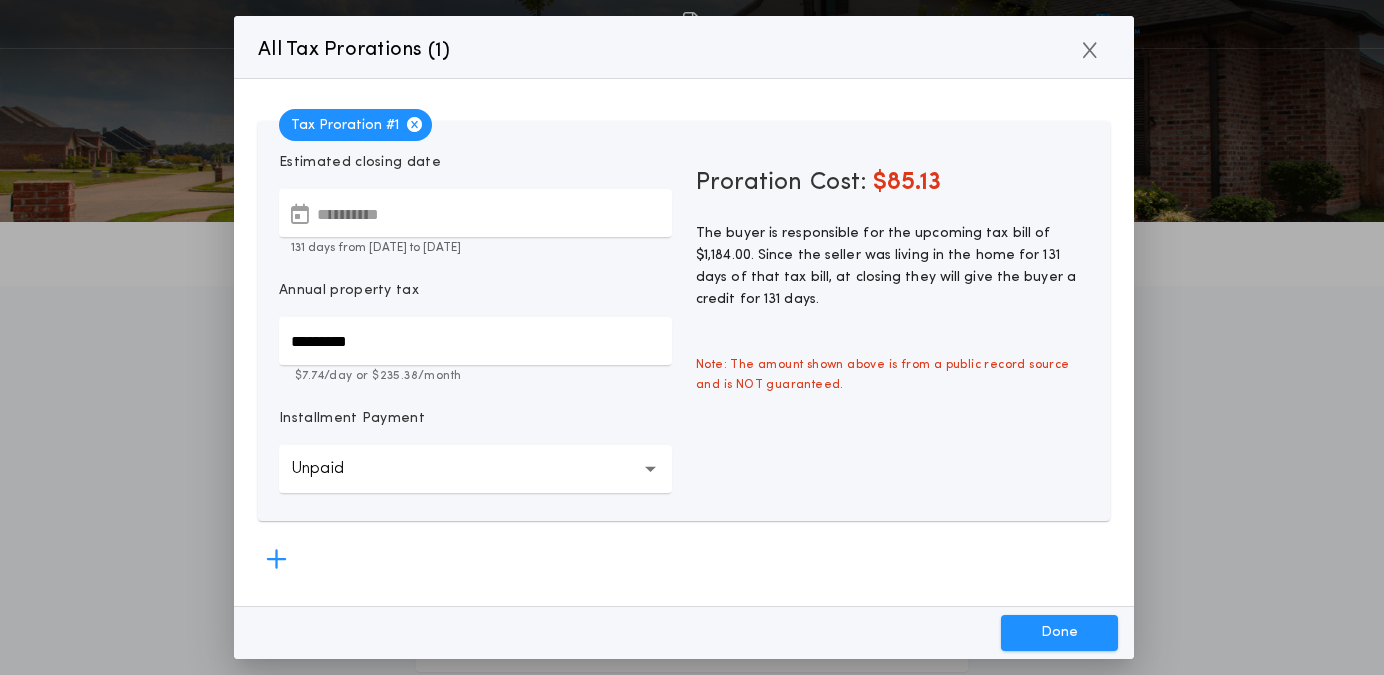 drag, startPoint x: 364, startPoint y: 334, endPoint x: 284, endPoint y: 328, distance: 80.224686 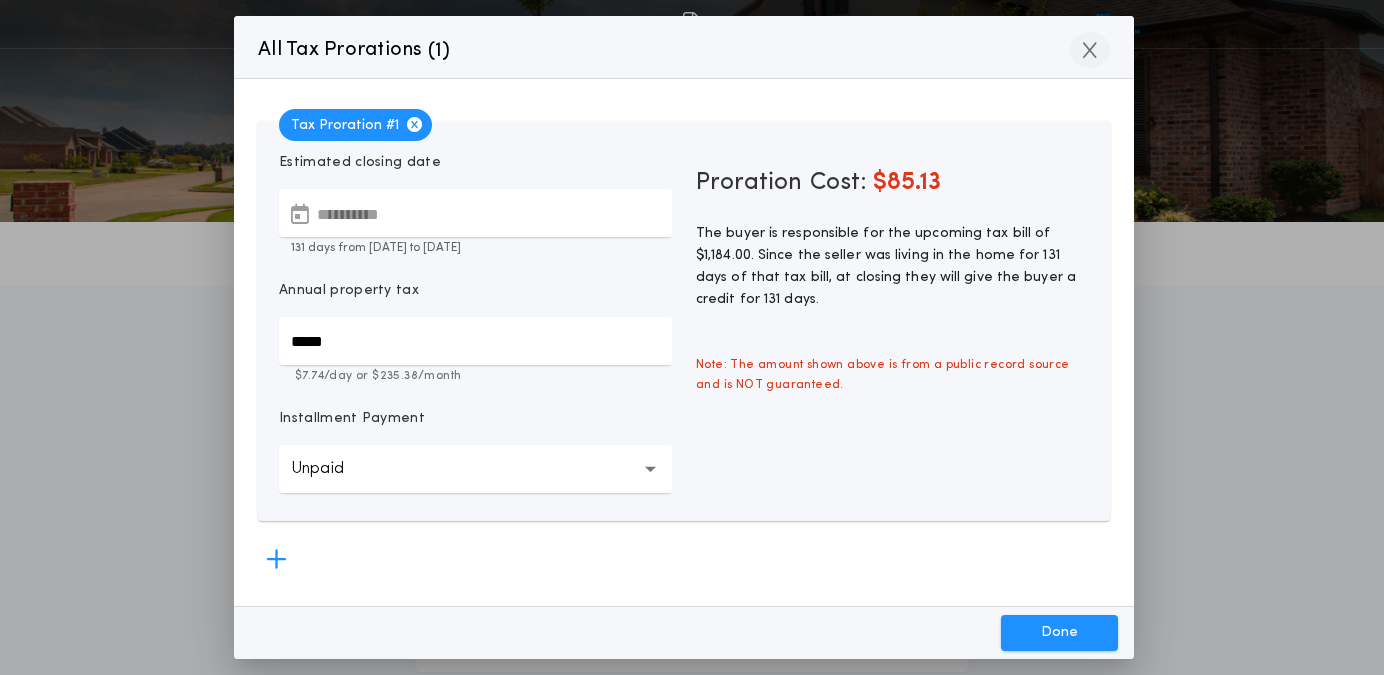 type on "*****" 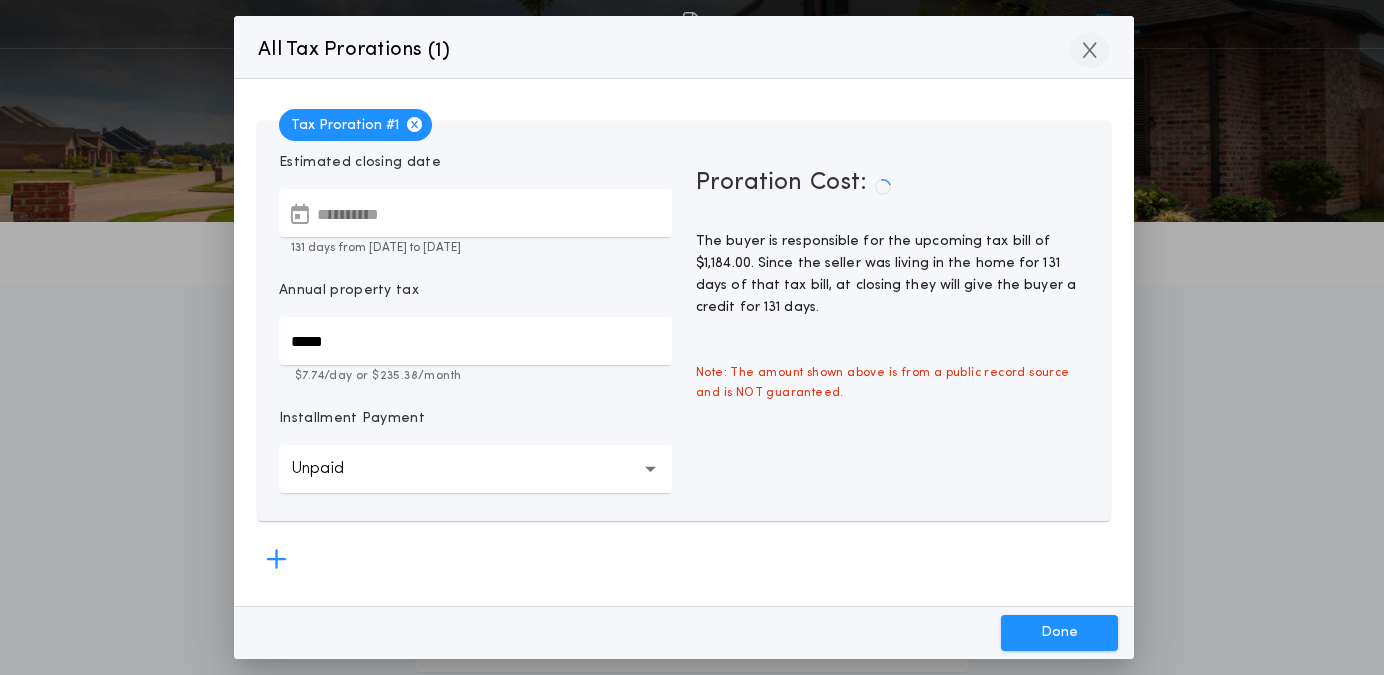 click at bounding box center [1090, 50] 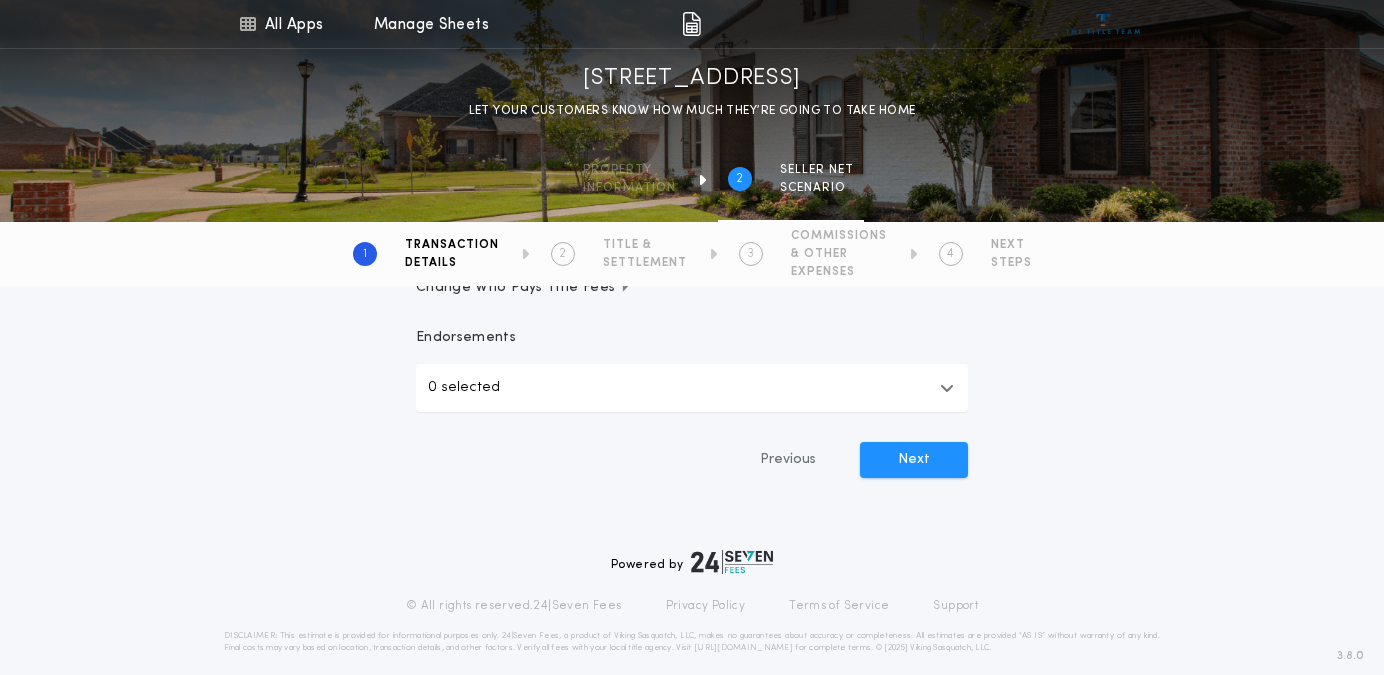 scroll, scrollTop: 681, scrollLeft: 0, axis: vertical 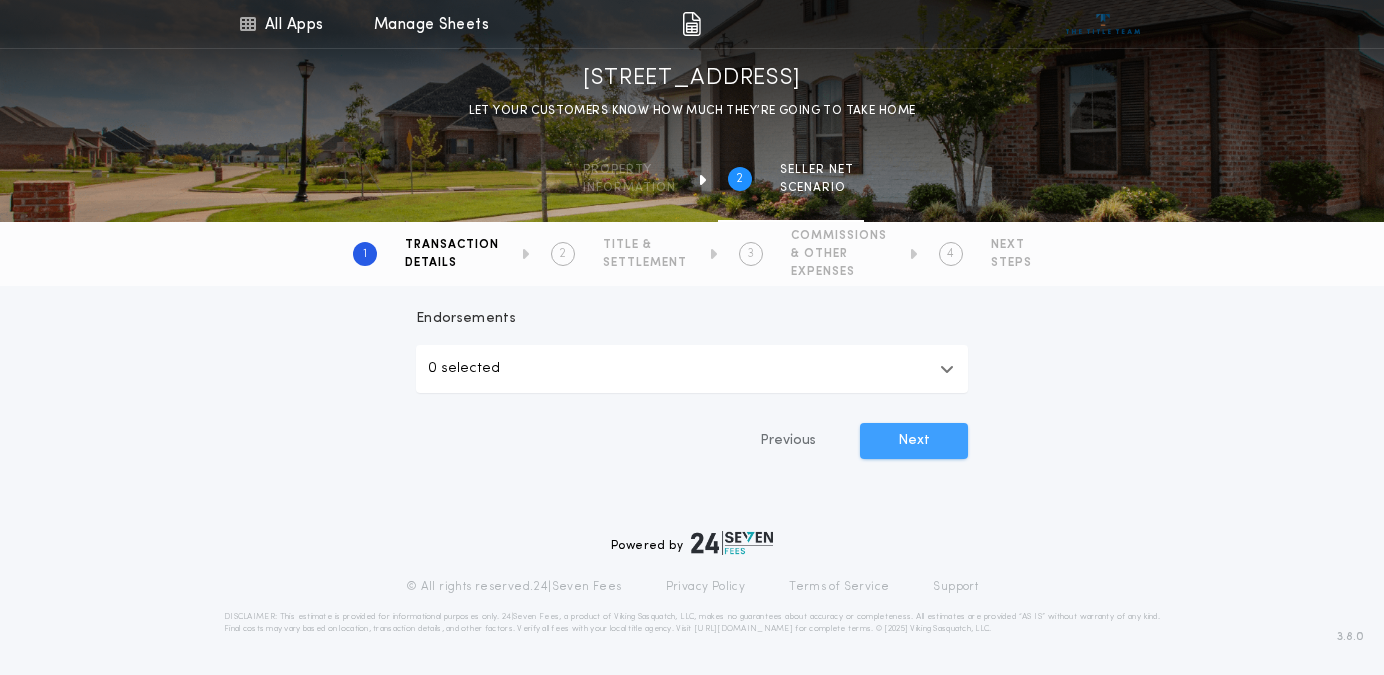 click on "Next" at bounding box center (914, 441) 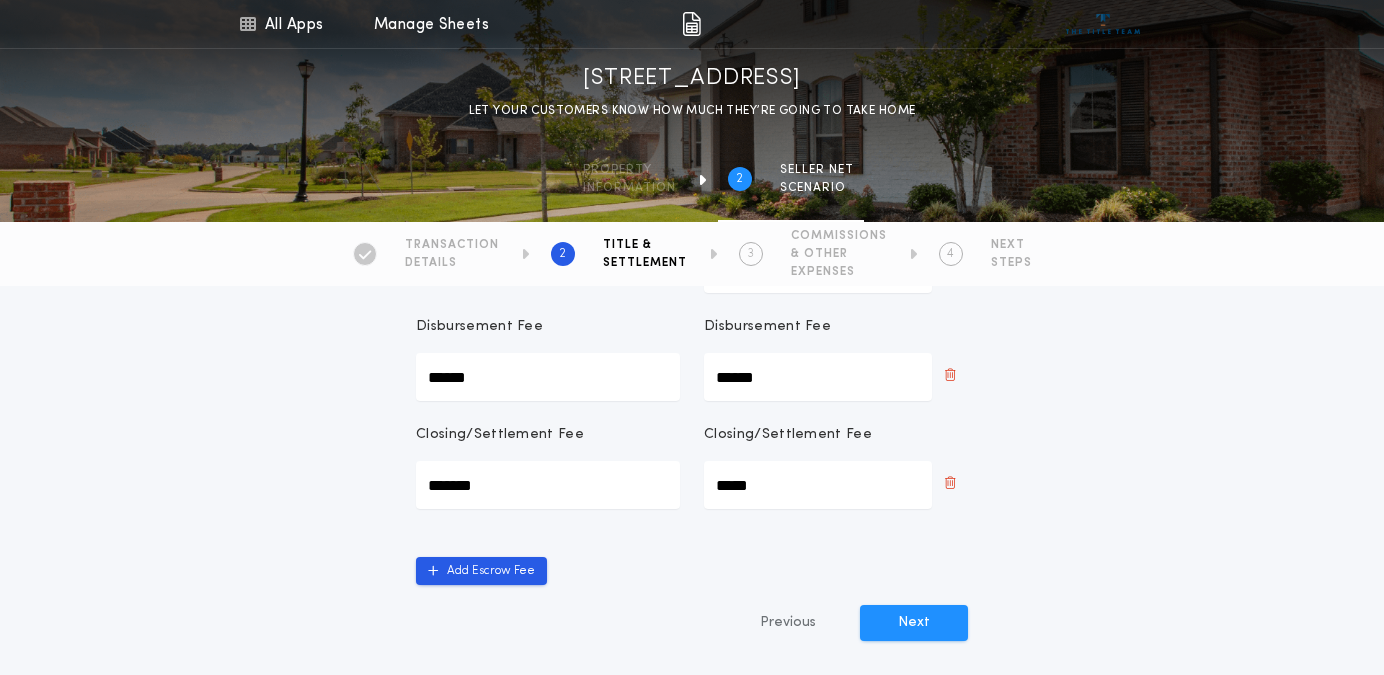 scroll, scrollTop: 864, scrollLeft: 0, axis: vertical 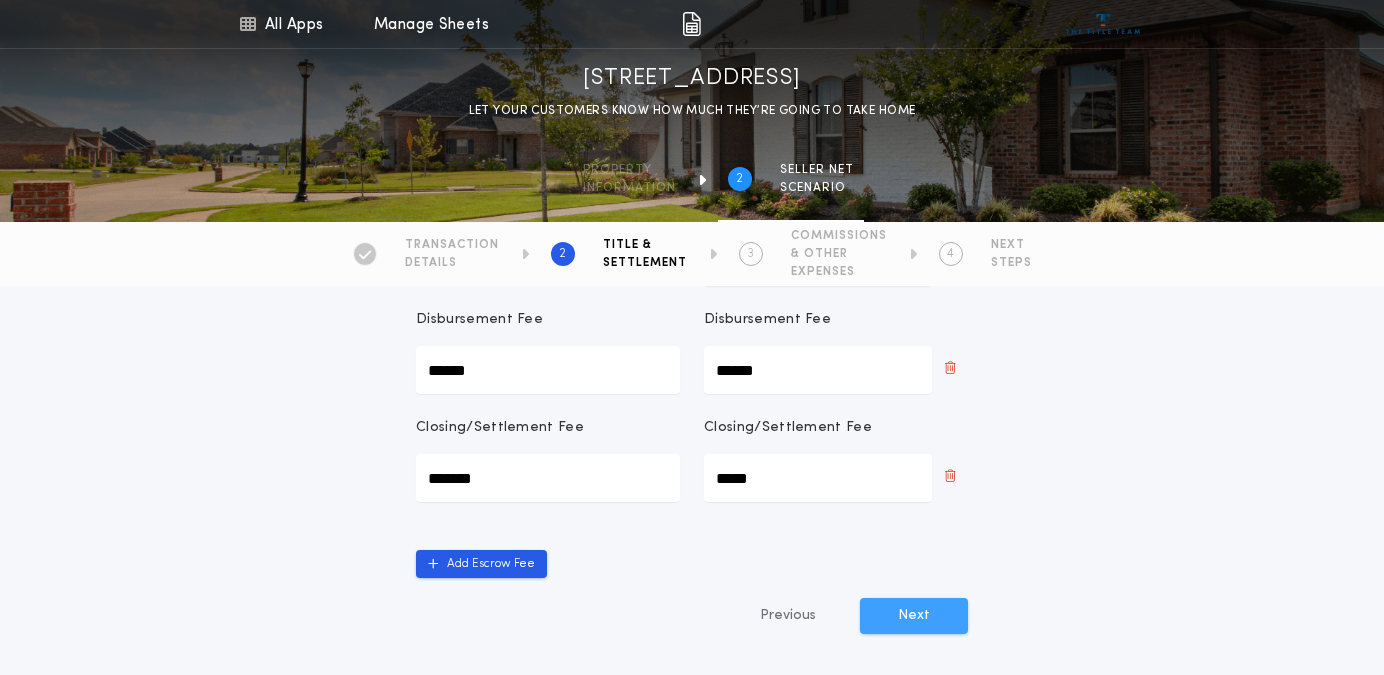 click on "Next" at bounding box center (914, 616) 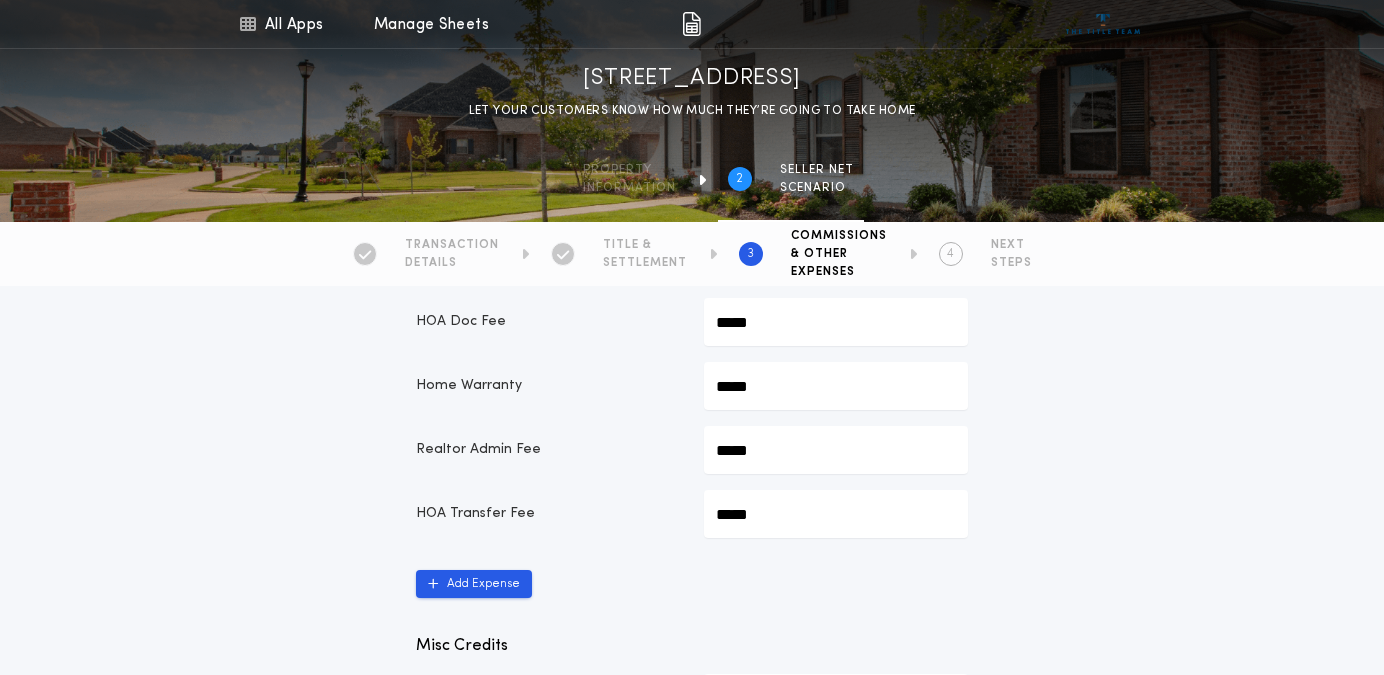 scroll, scrollTop: 933, scrollLeft: 0, axis: vertical 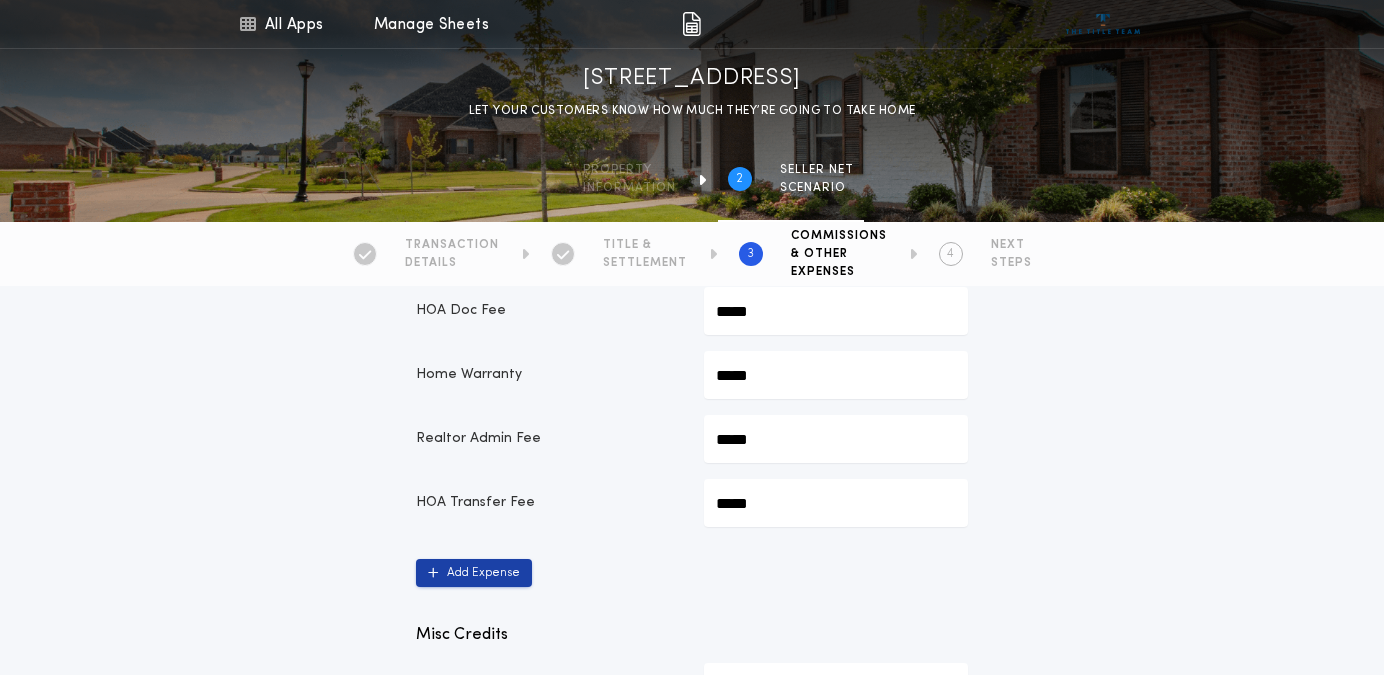 click on "Add Expense" at bounding box center [474, 573] 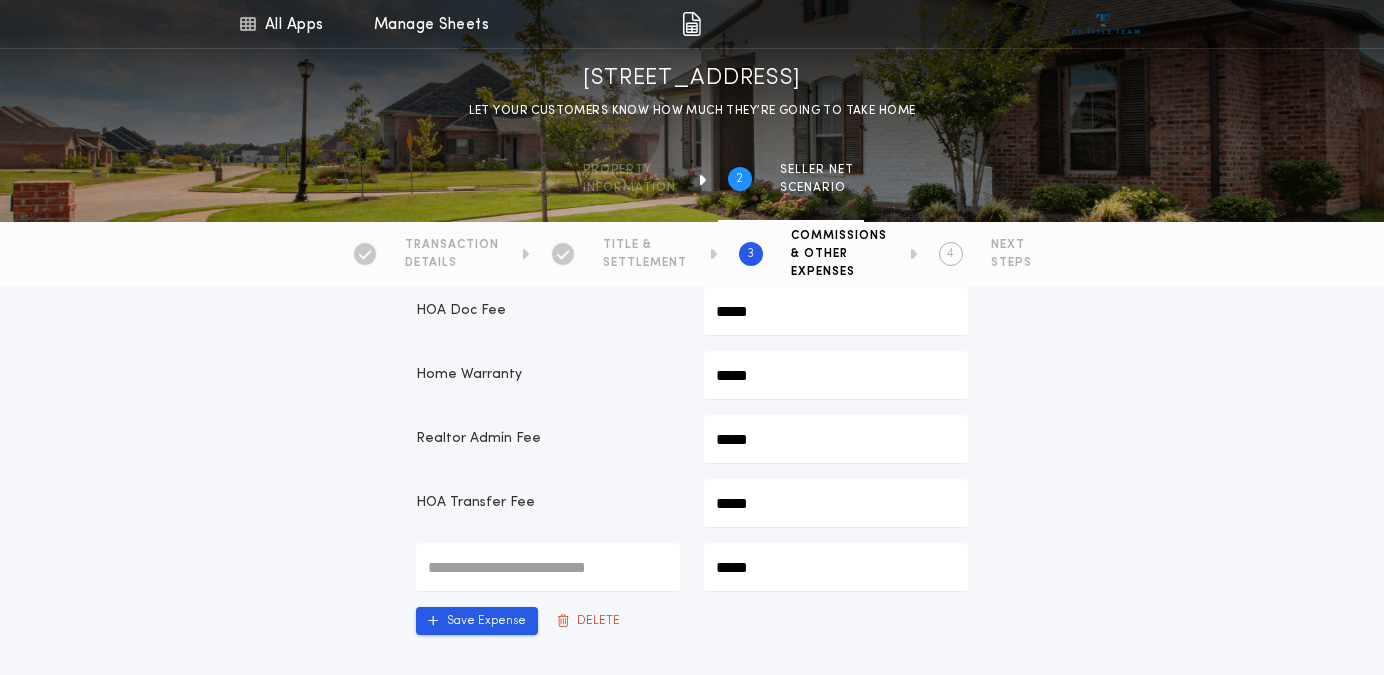 click at bounding box center (548, 567) 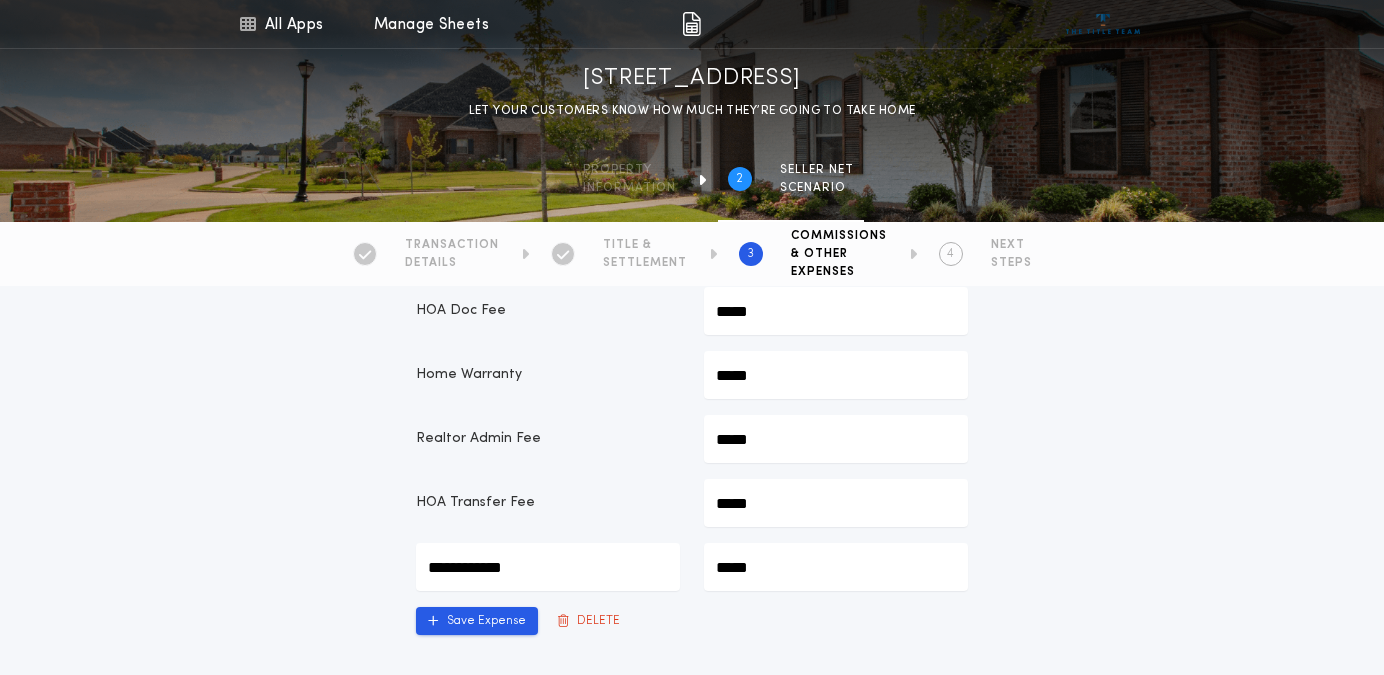 type on "**********" 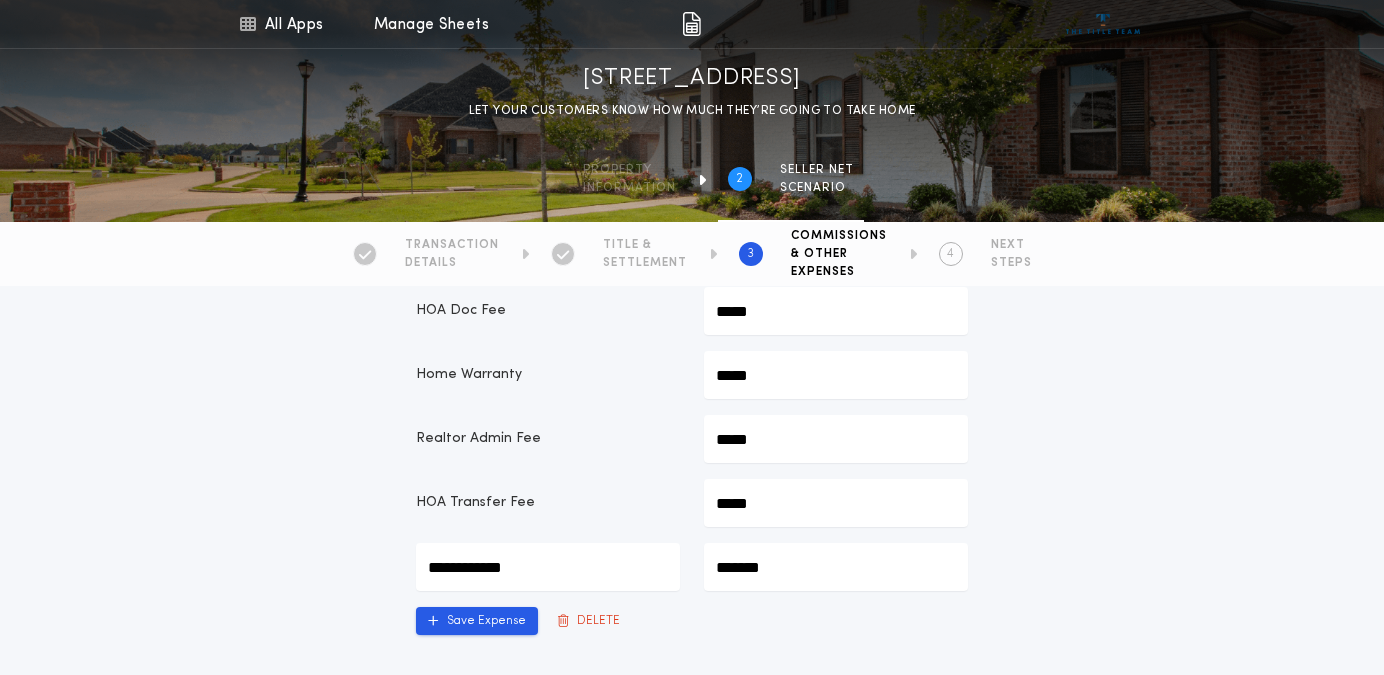 type on "*******" 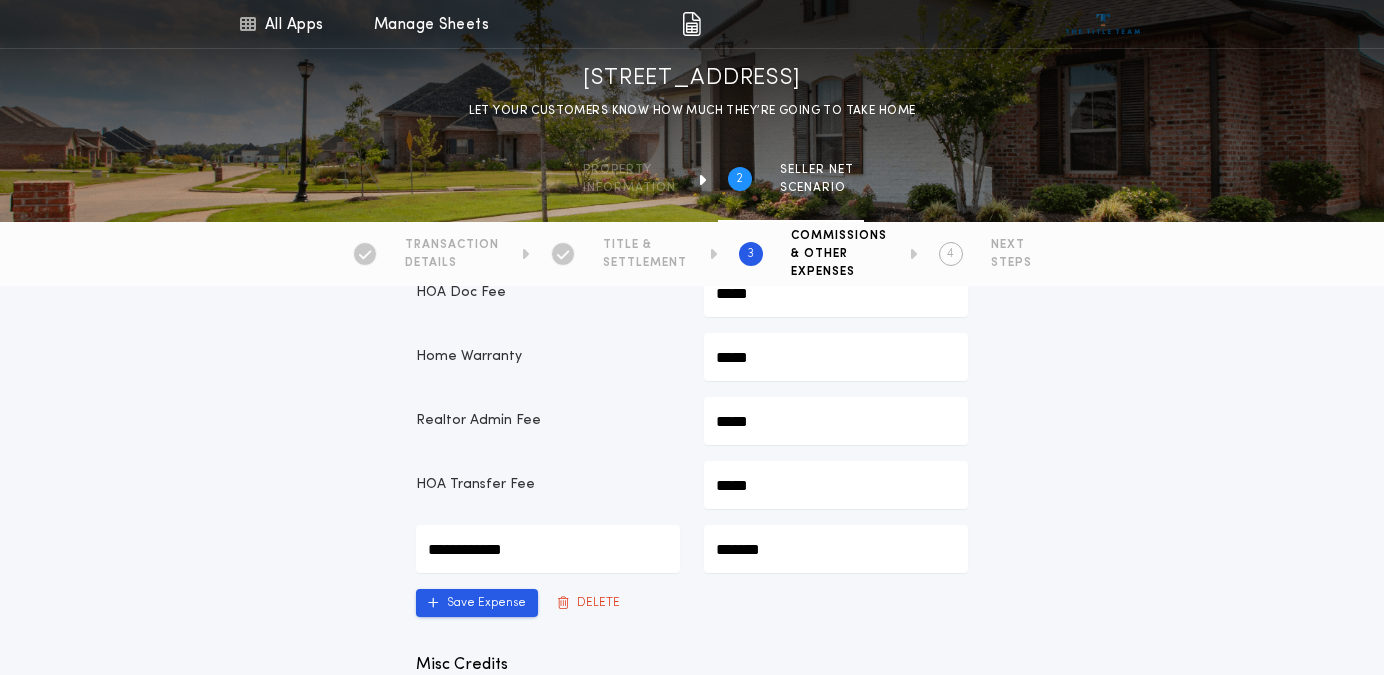 scroll, scrollTop: 955, scrollLeft: 0, axis: vertical 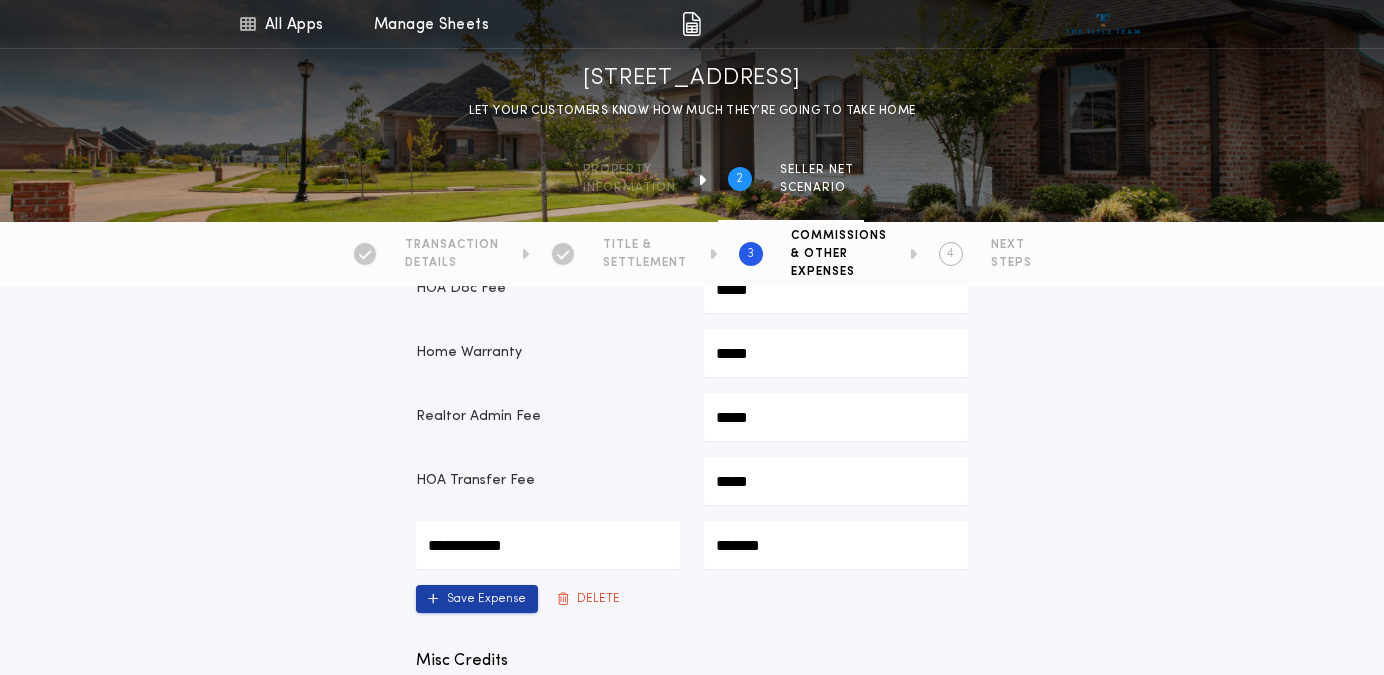 click on "Save Expense" at bounding box center [477, 599] 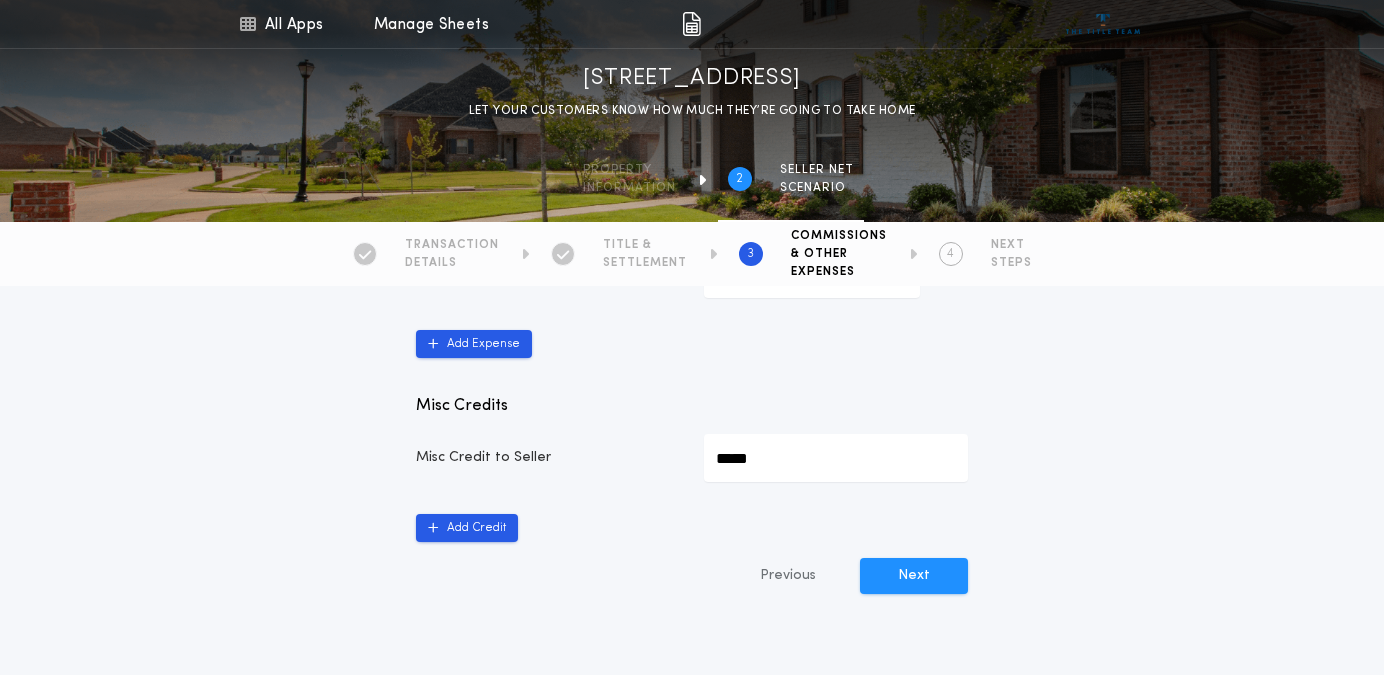 scroll, scrollTop: 1238, scrollLeft: 0, axis: vertical 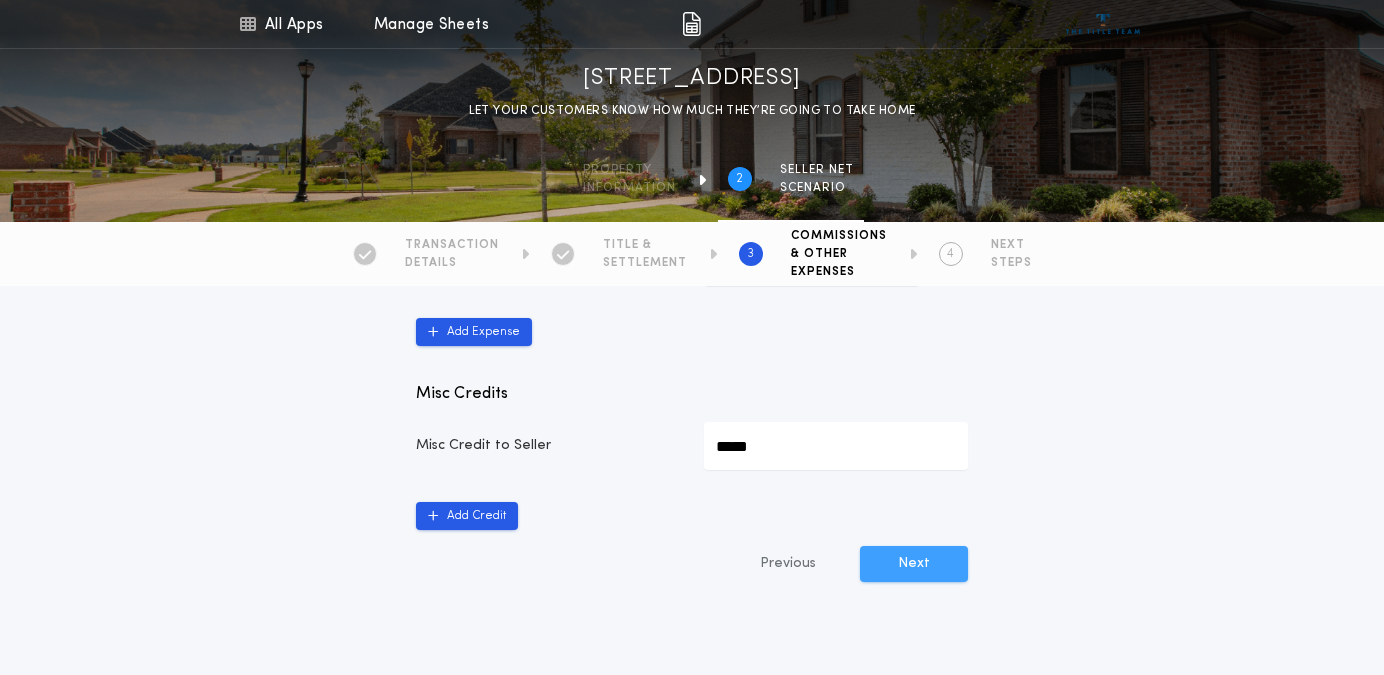 click on "Next" at bounding box center [914, 564] 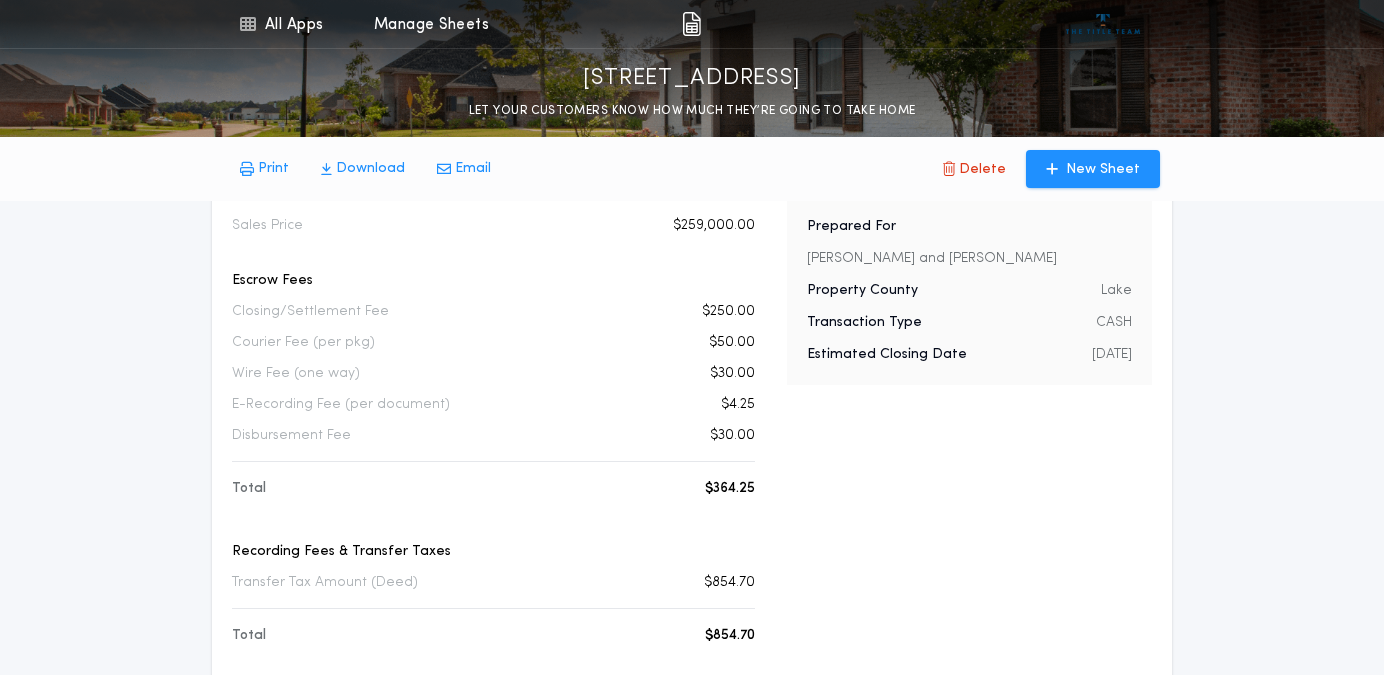 scroll, scrollTop: 1377, scrollLeft: 0, axis: vertical 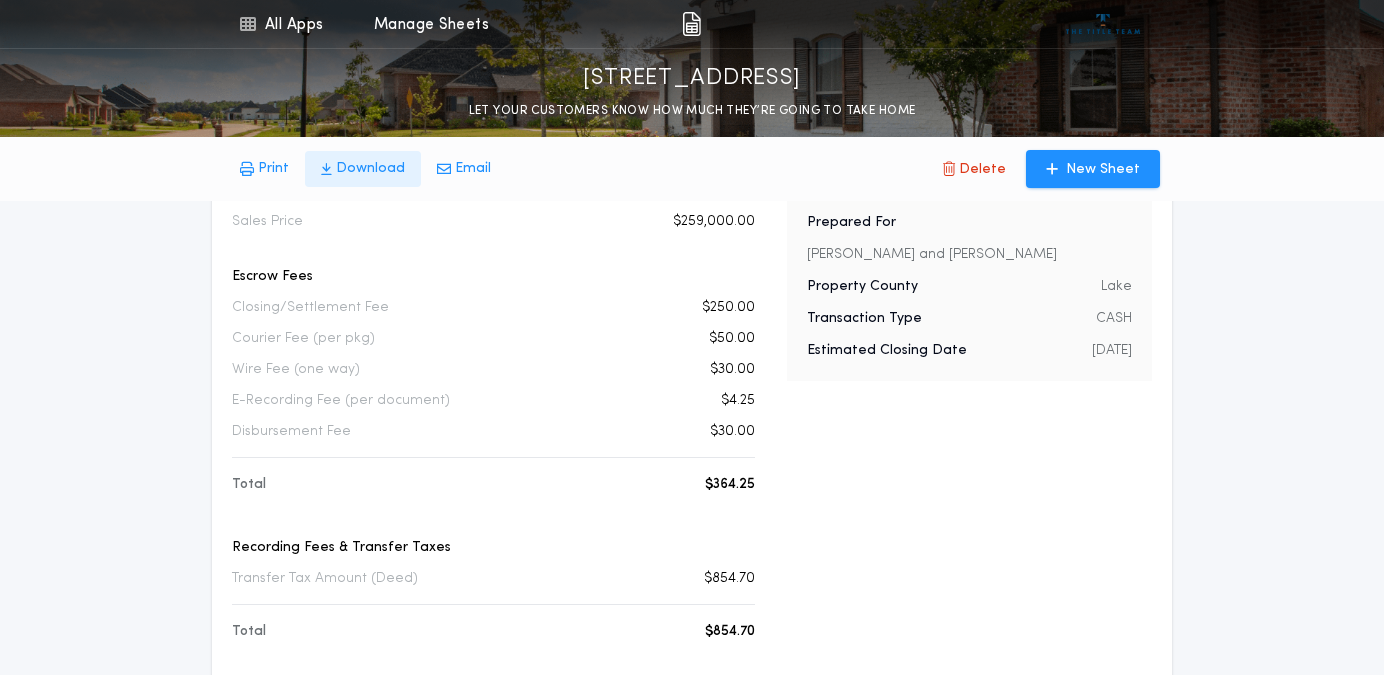 click on "Download" at bounding box center (370, 169) 